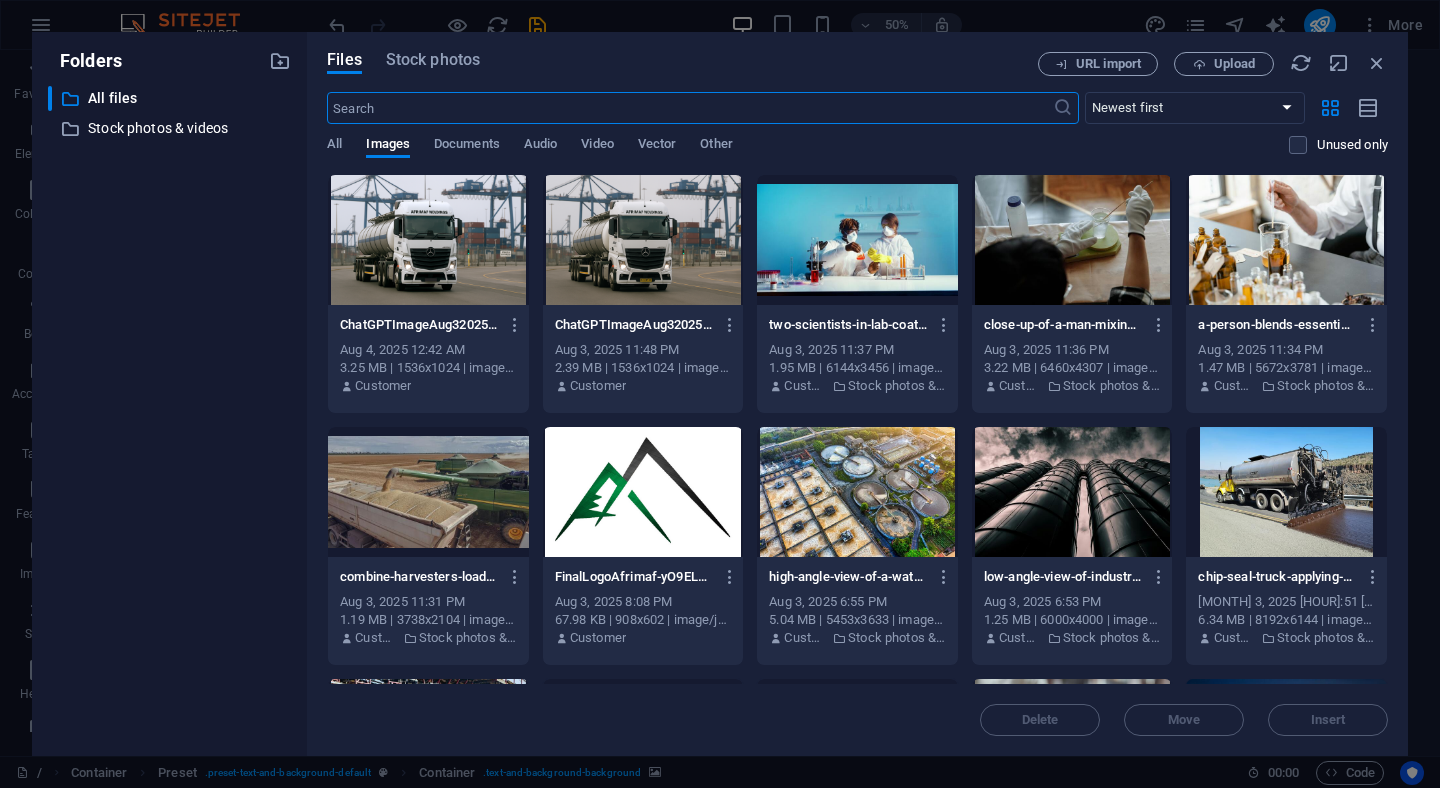 scroll, scrollTop: 0, scrollLeft: 0, axis: both 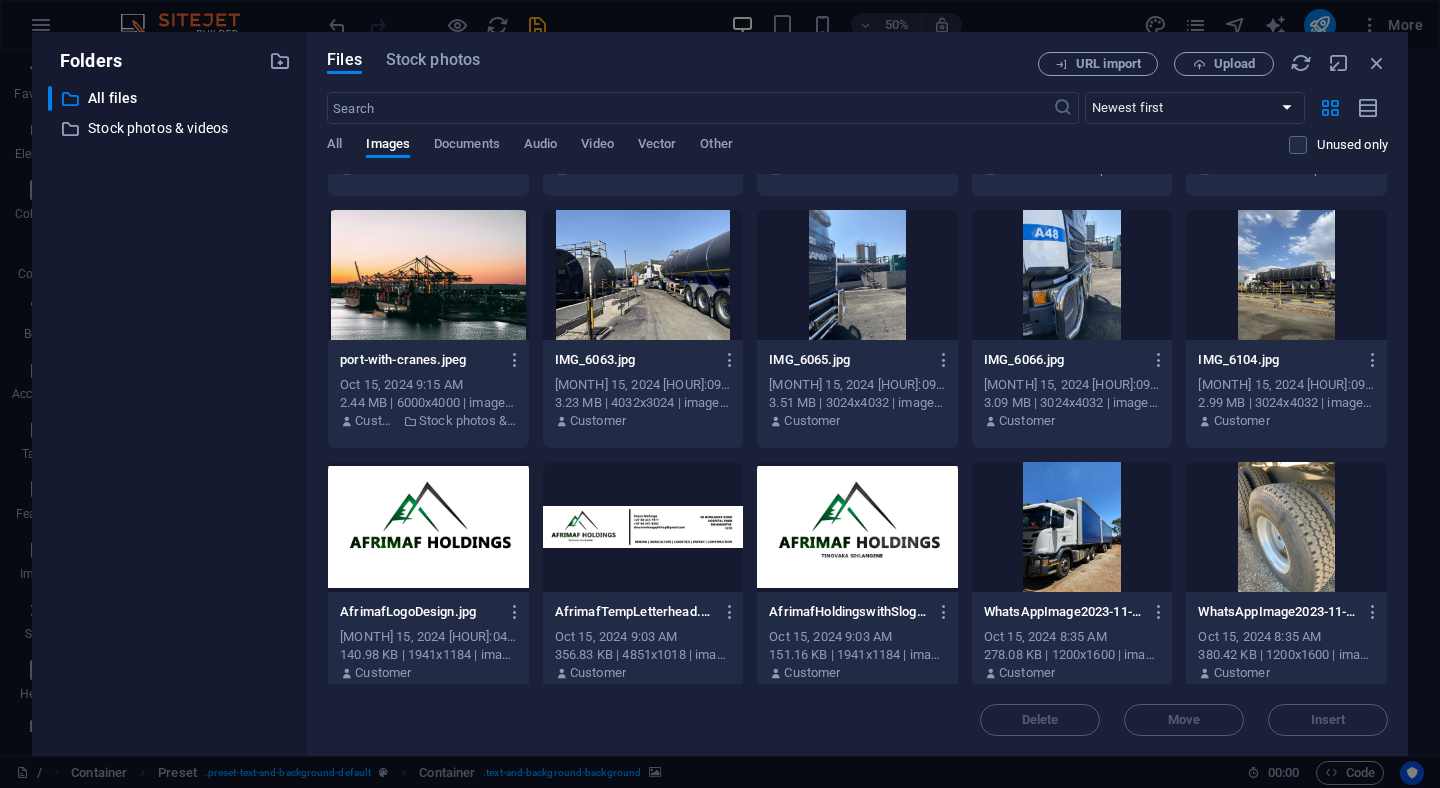 click at bounding box center (857, 275) 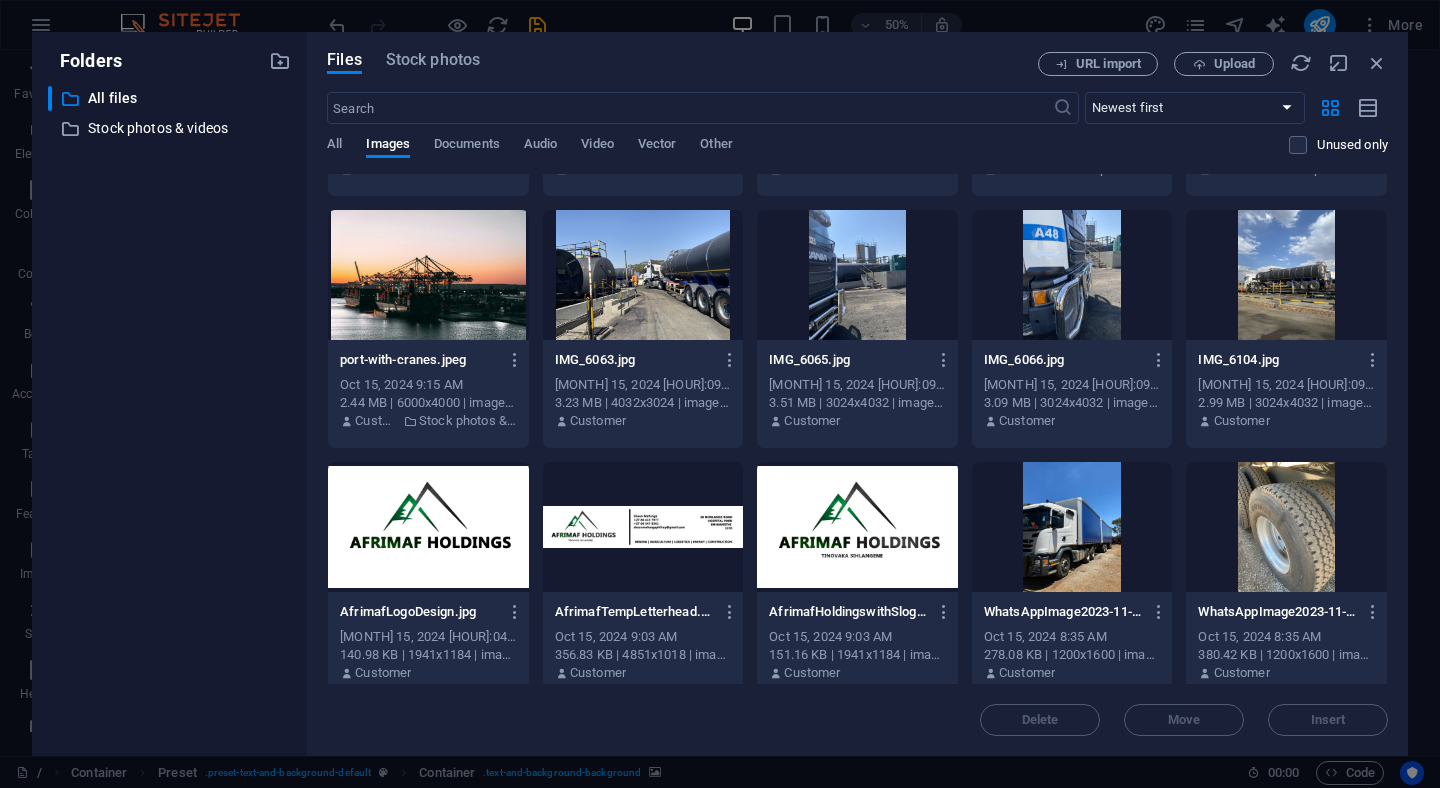 click at bounding box center (857, 275) 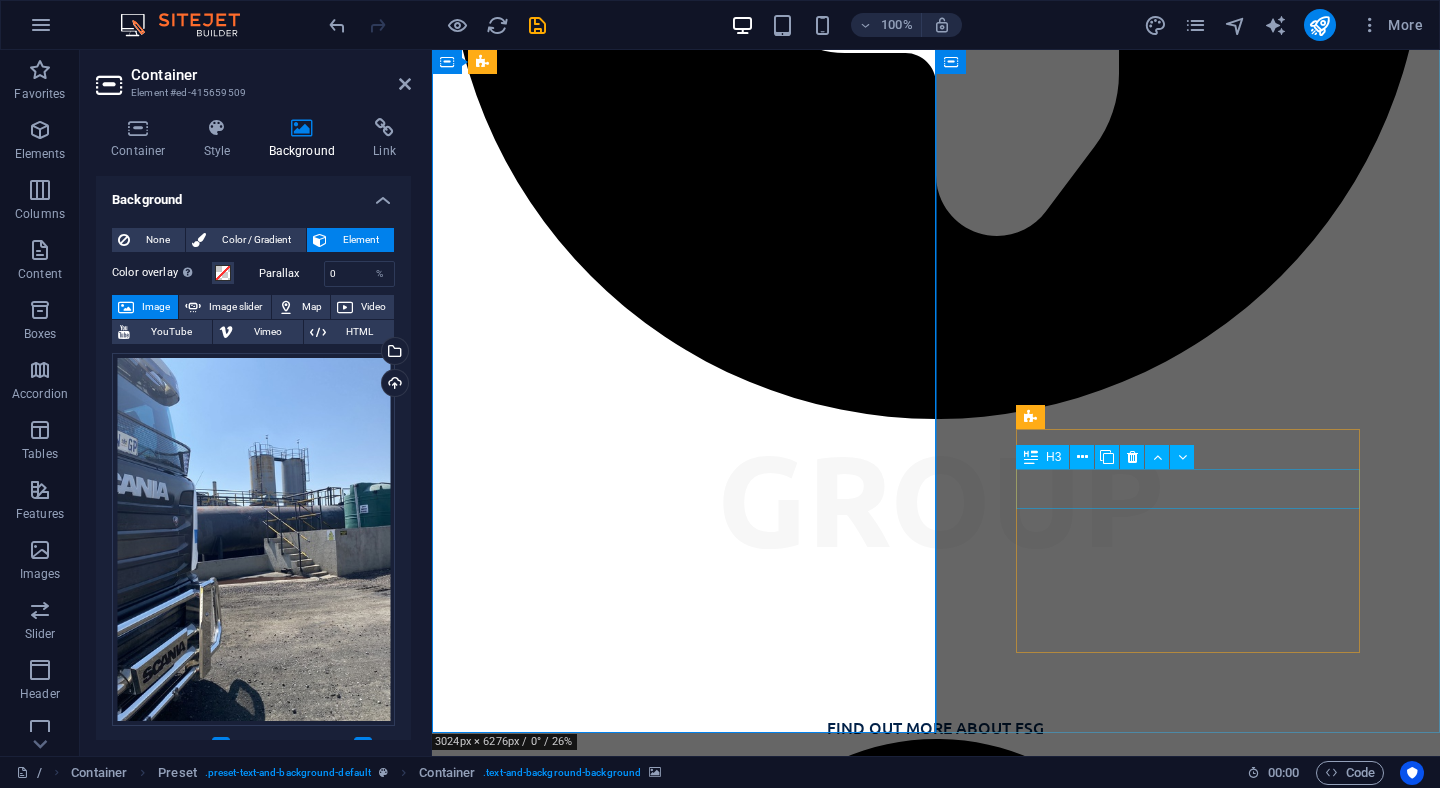 scroll, scrollTop: 2304, scrollLeft: 0, axis: vertical 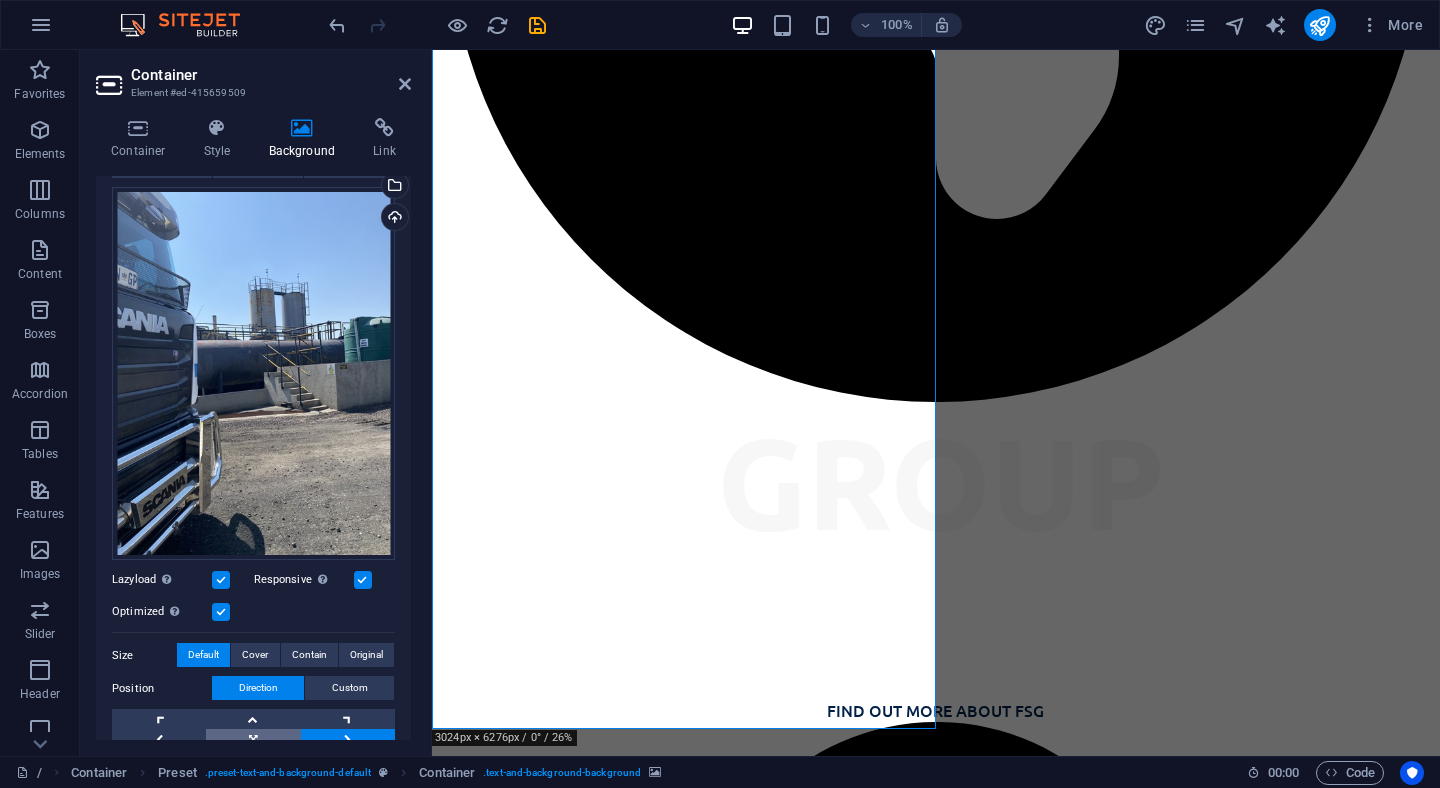click at bounding box center (253, 739) 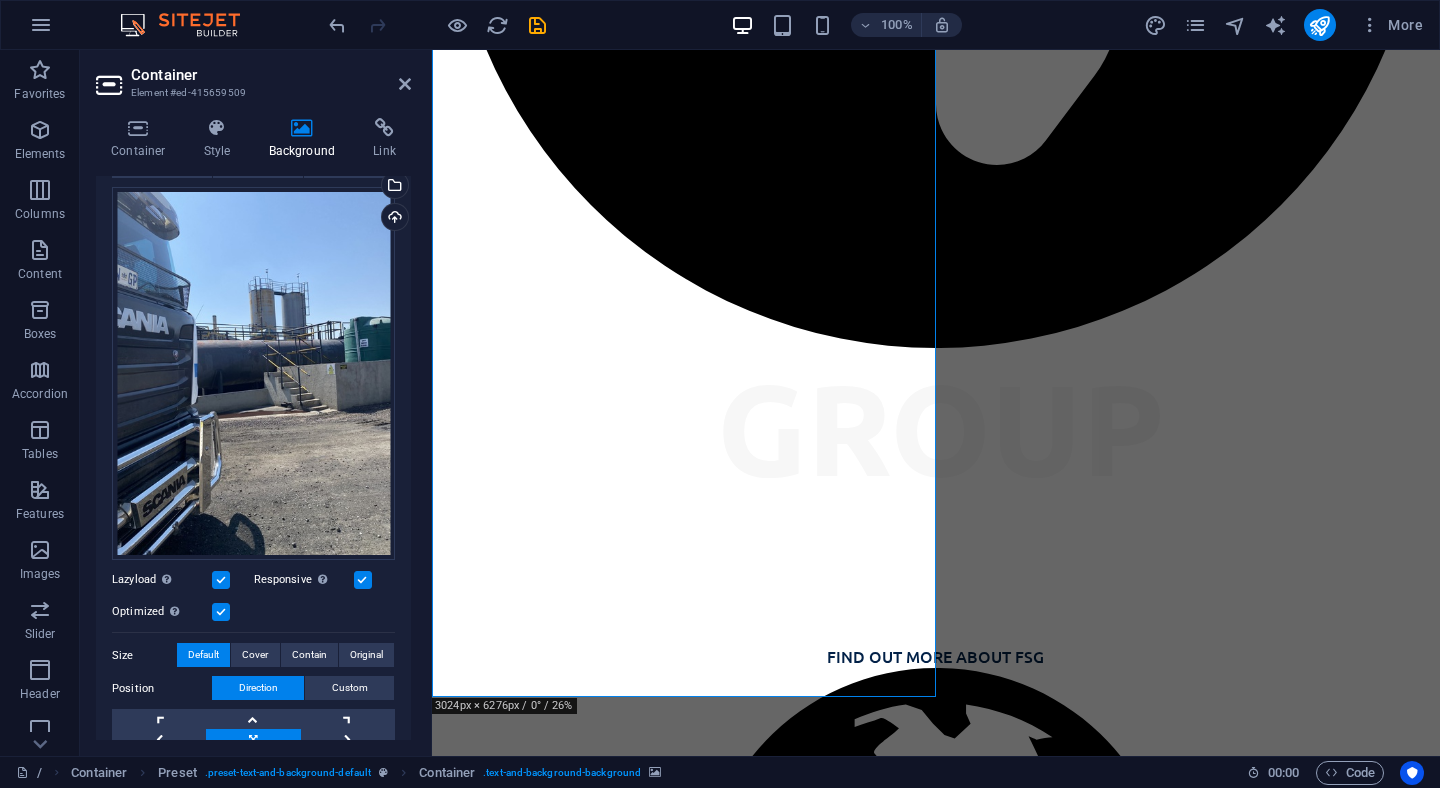 scroll, scrollTop: 2377, scrollLeft: 0, axis: vertical 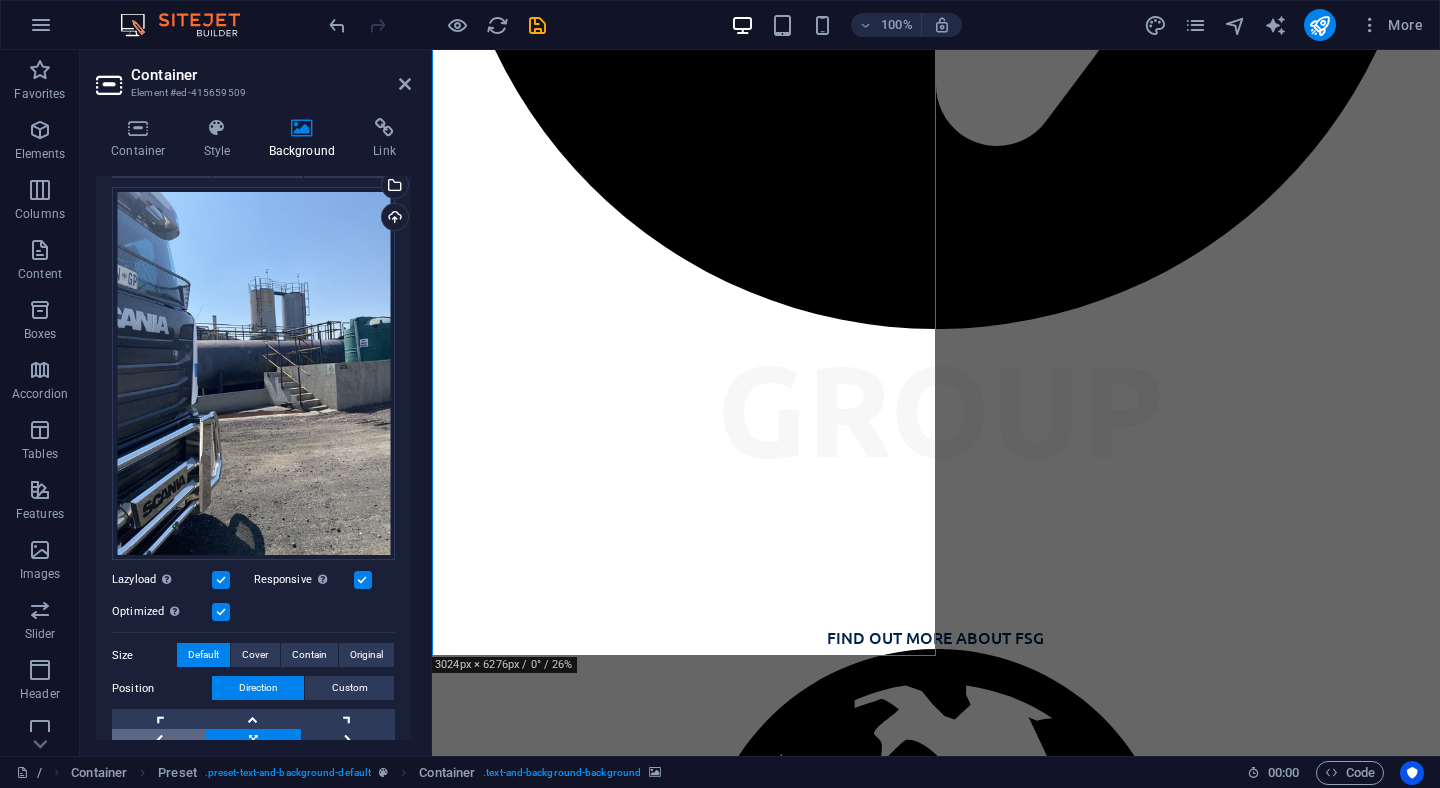 click at bounding box center [159, 739] 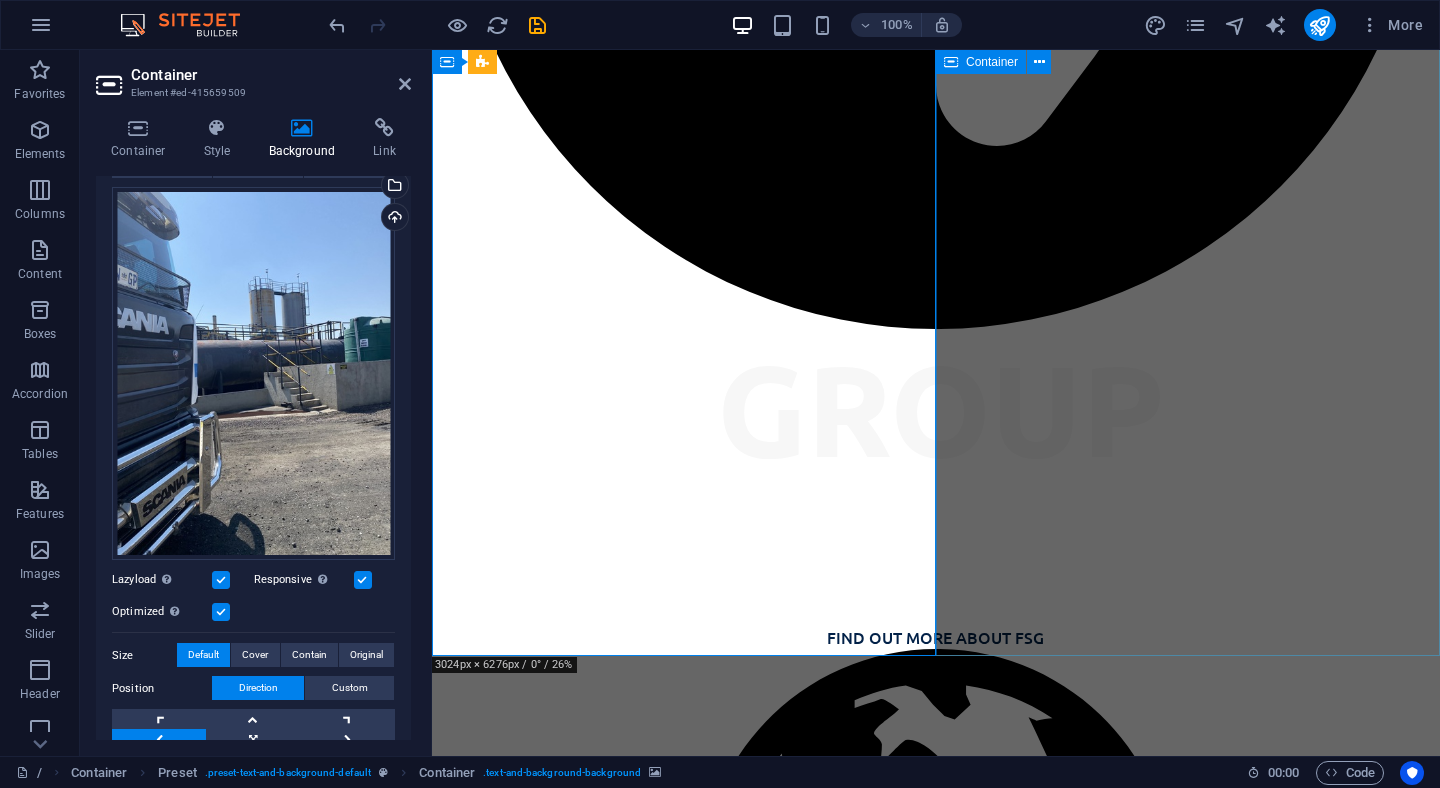 click on "Why choose us      At [COMPANY_NAME], our vision is to facilitate the most dynamic, innovative, and efficient trading experience for our clients. We aim to exceed customer expectations while achieving market leadership and excellence. In doing so, we strive to create employment opportunities across [COUNTRY] and the broader [CONTINENT] continent. Our guiding principle, "Tinovaka Sihlangene," a combination of Shona and Zulu meaning "We will build together as a unit," reflects our commitment to collaborative growth. We are dedicated to the continuous development of both existing and new products through our policy of continuous improvement and close partnership with our clients. Our unwavering commitment to quality and meticulous attention to detail ensure that our products are manufactured and delivered to the highest standards. Maintenance Management on Fleet Dedicated Subcontractors 24/7 Support and Assistance  Competitive Transport Pricing Real-Time Tracking and Monitoring" at bounding box center (936, 6647) 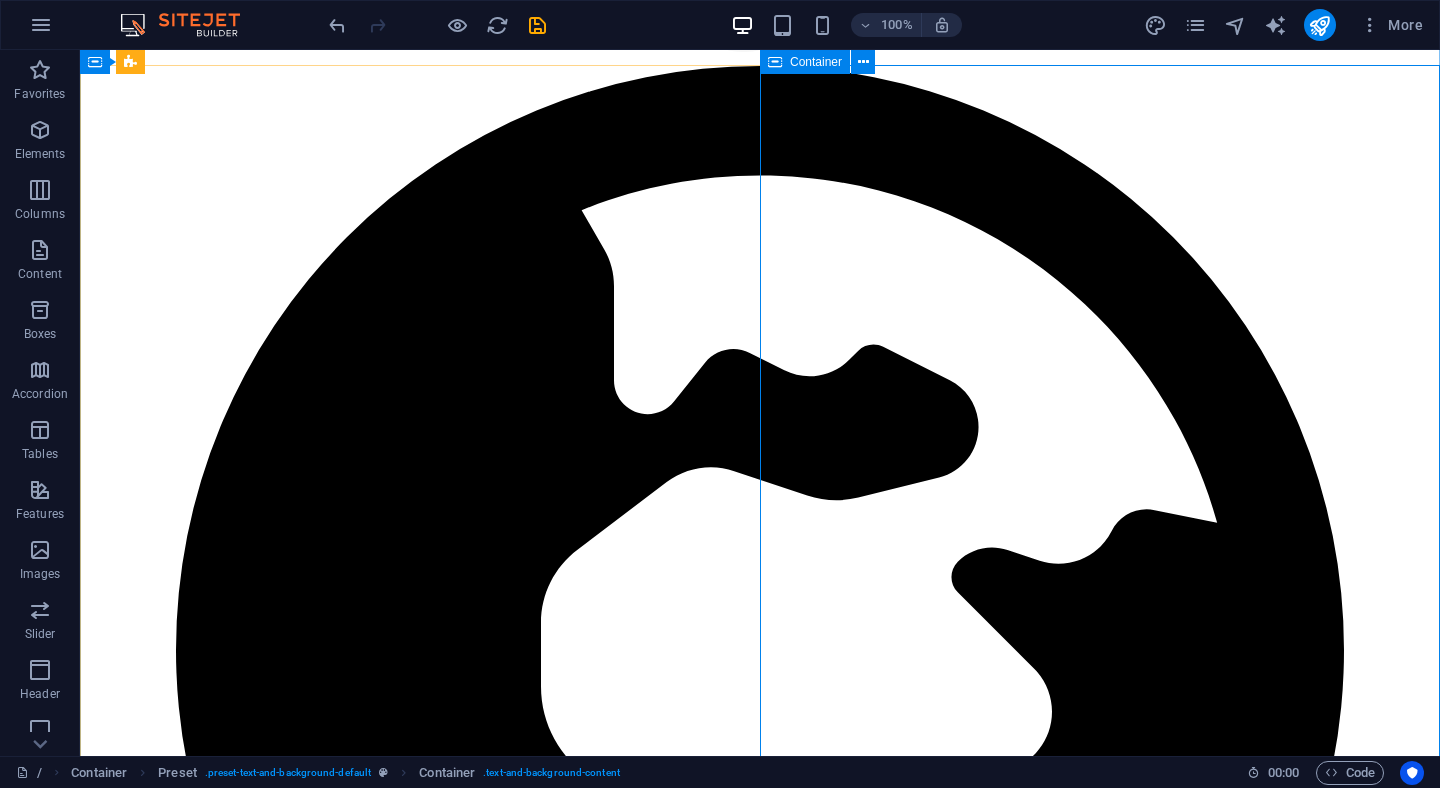 scroll, scrollTop: 1654, scrollLeft: 0, axis: vertical 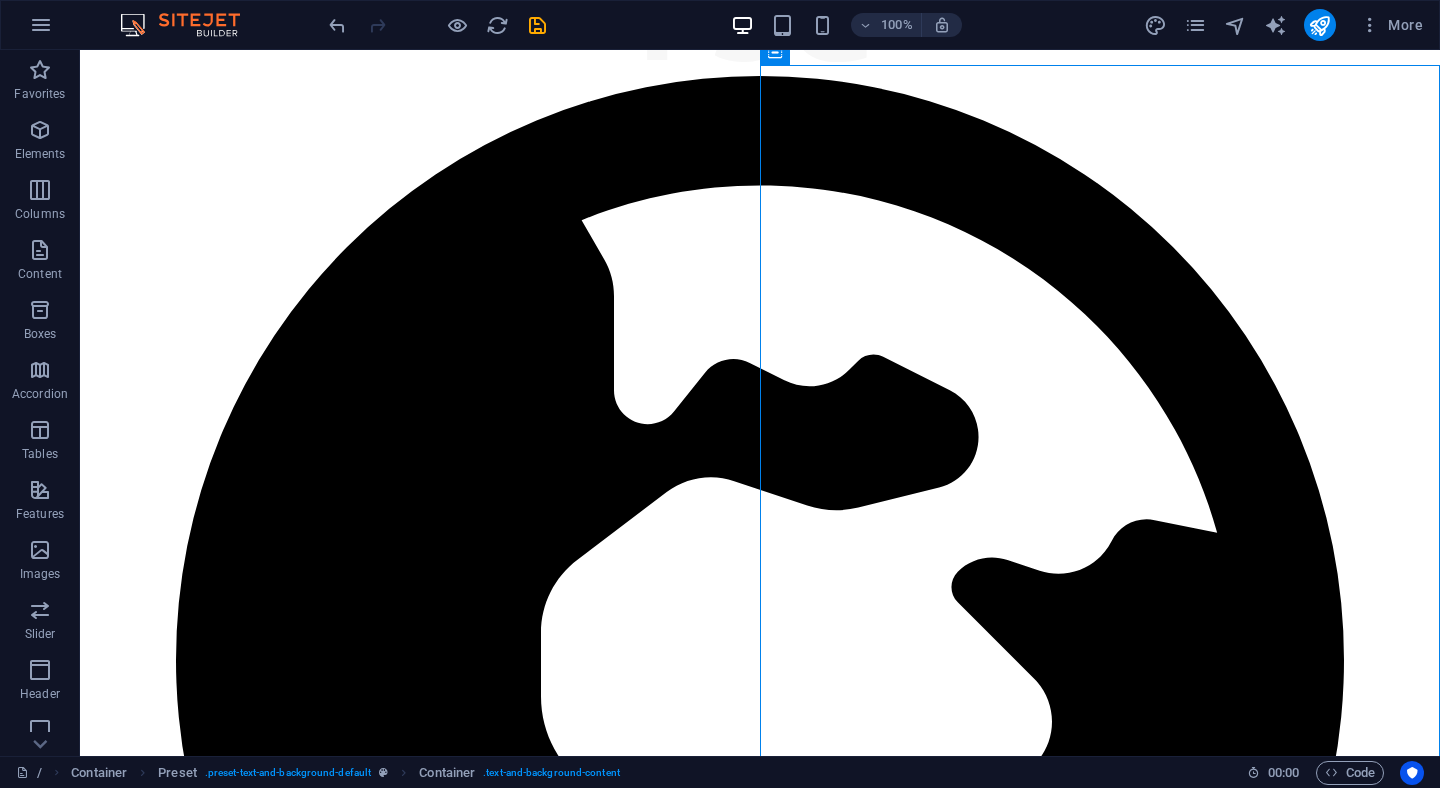 click at bounding box center [760, 5914] 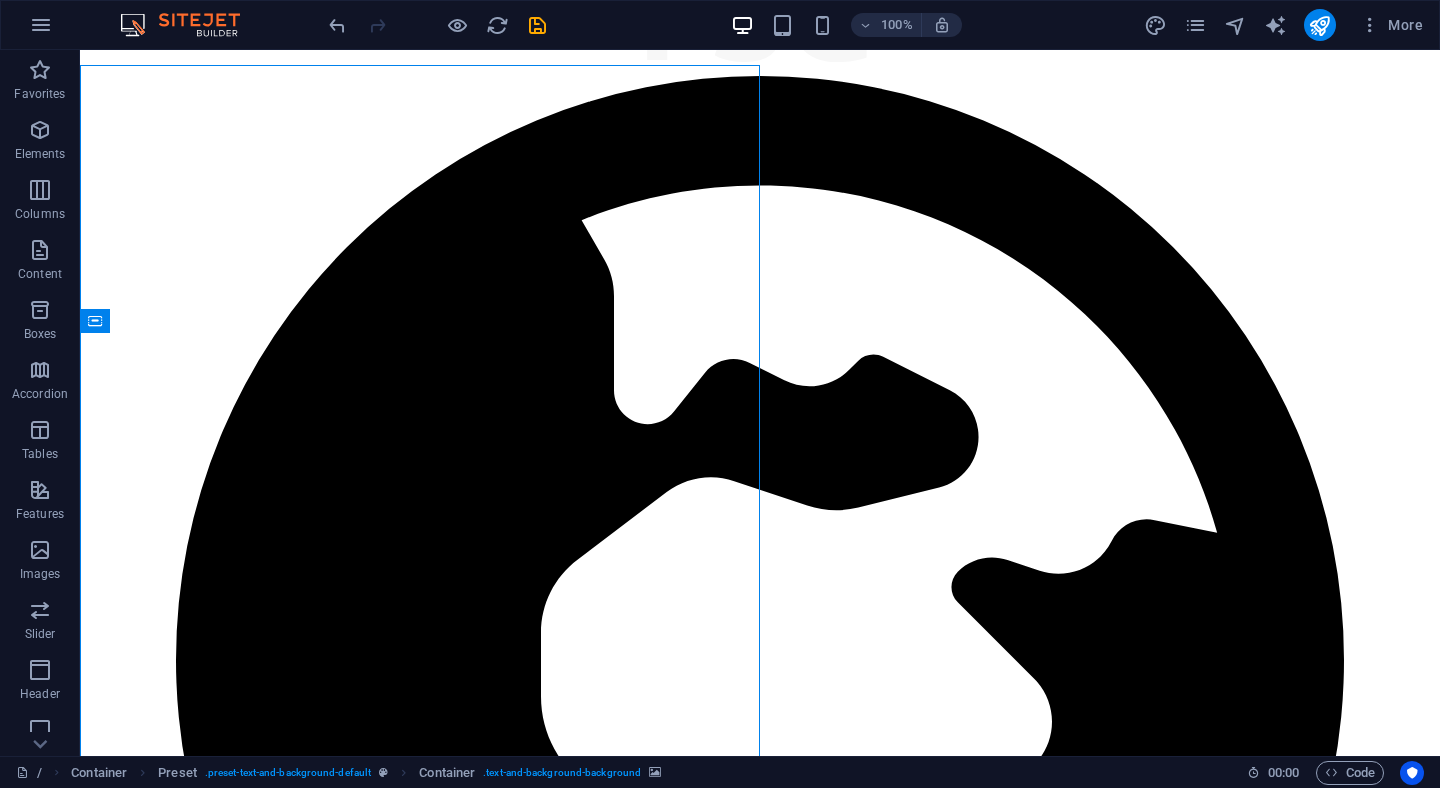 click at bounding box center [760, 5914] 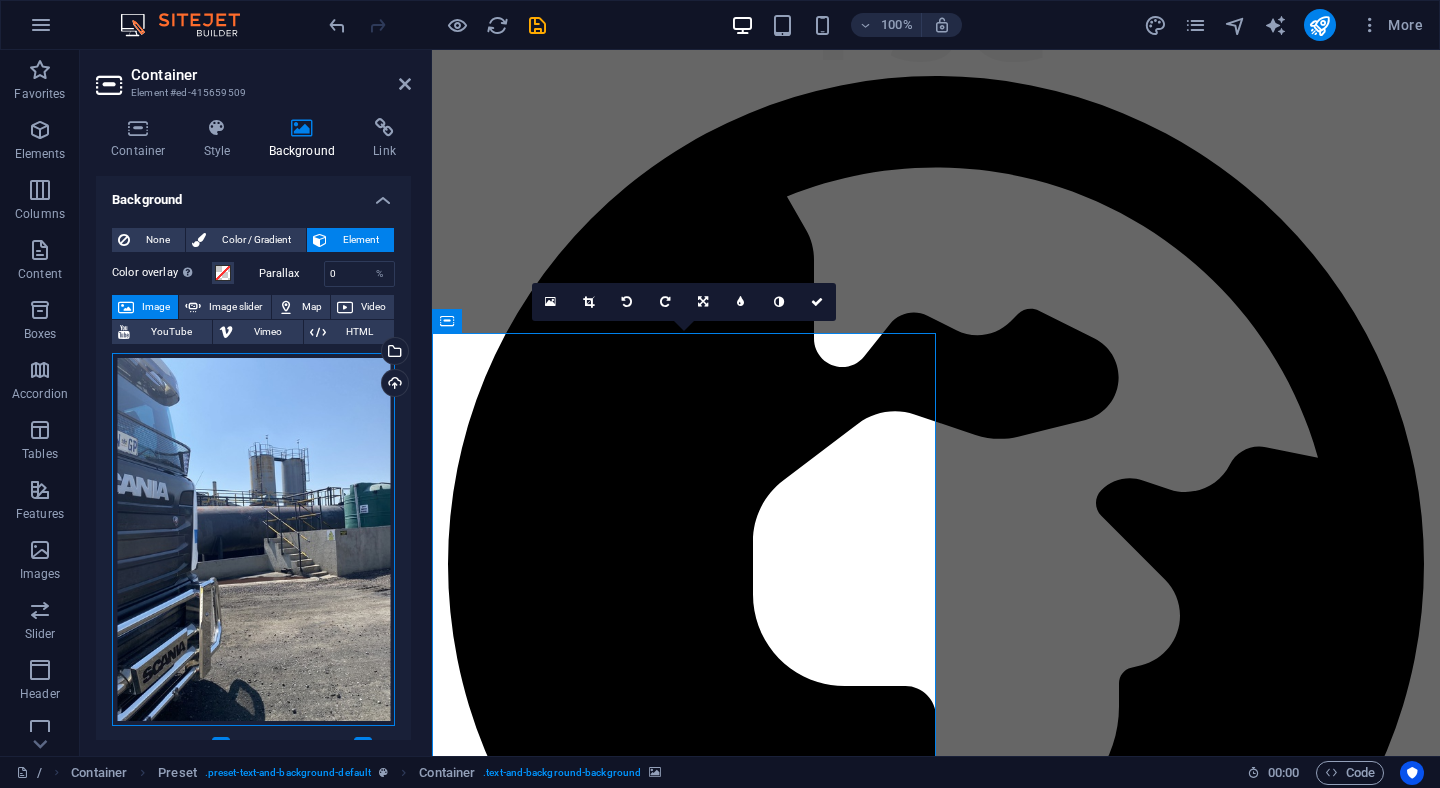 click on "Drag files here, click to choose files or select files from Files or our free stock photos & videos" at bounding box center (253, 540) 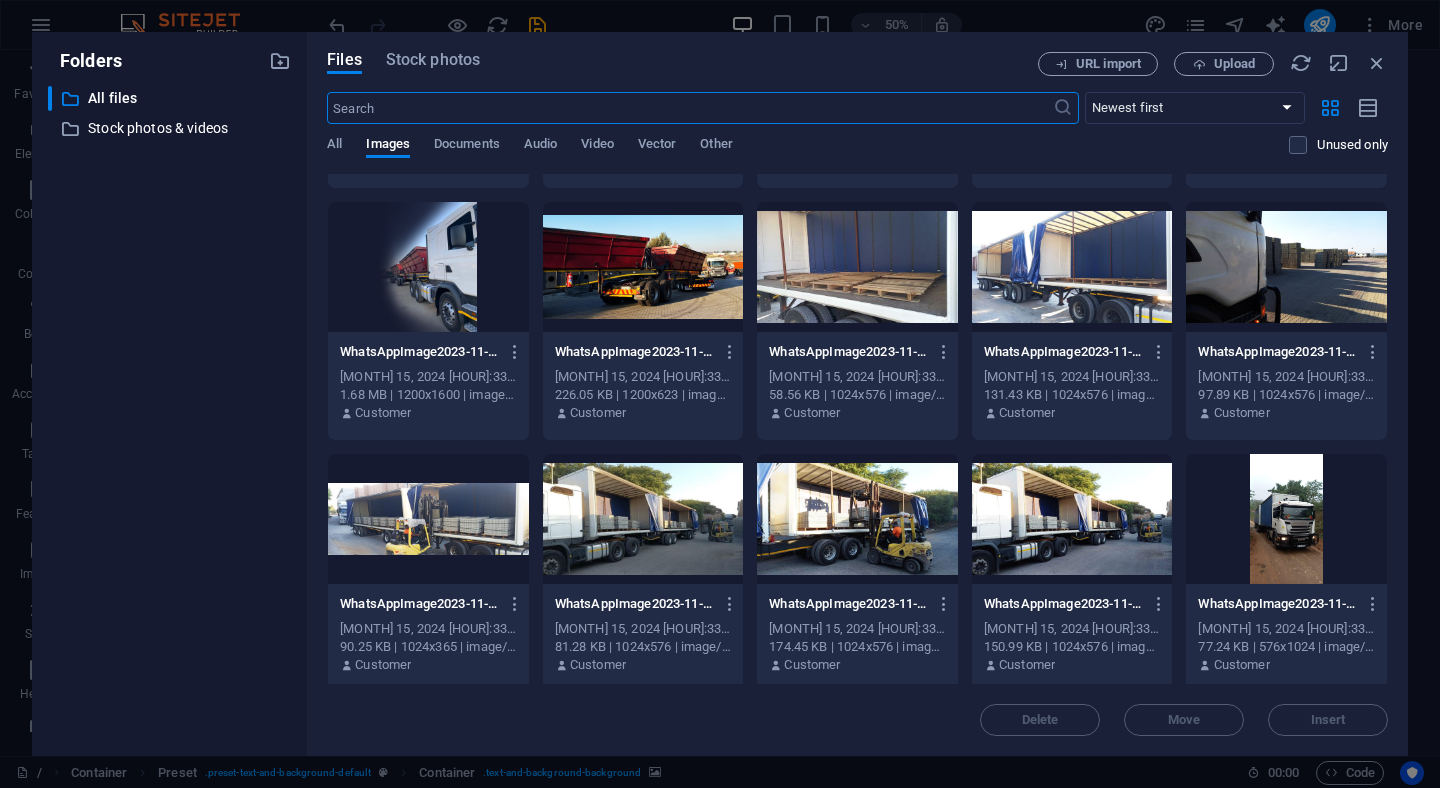 scroll, scrollTop: 5280, scrollLeft: 0, axis: vertical 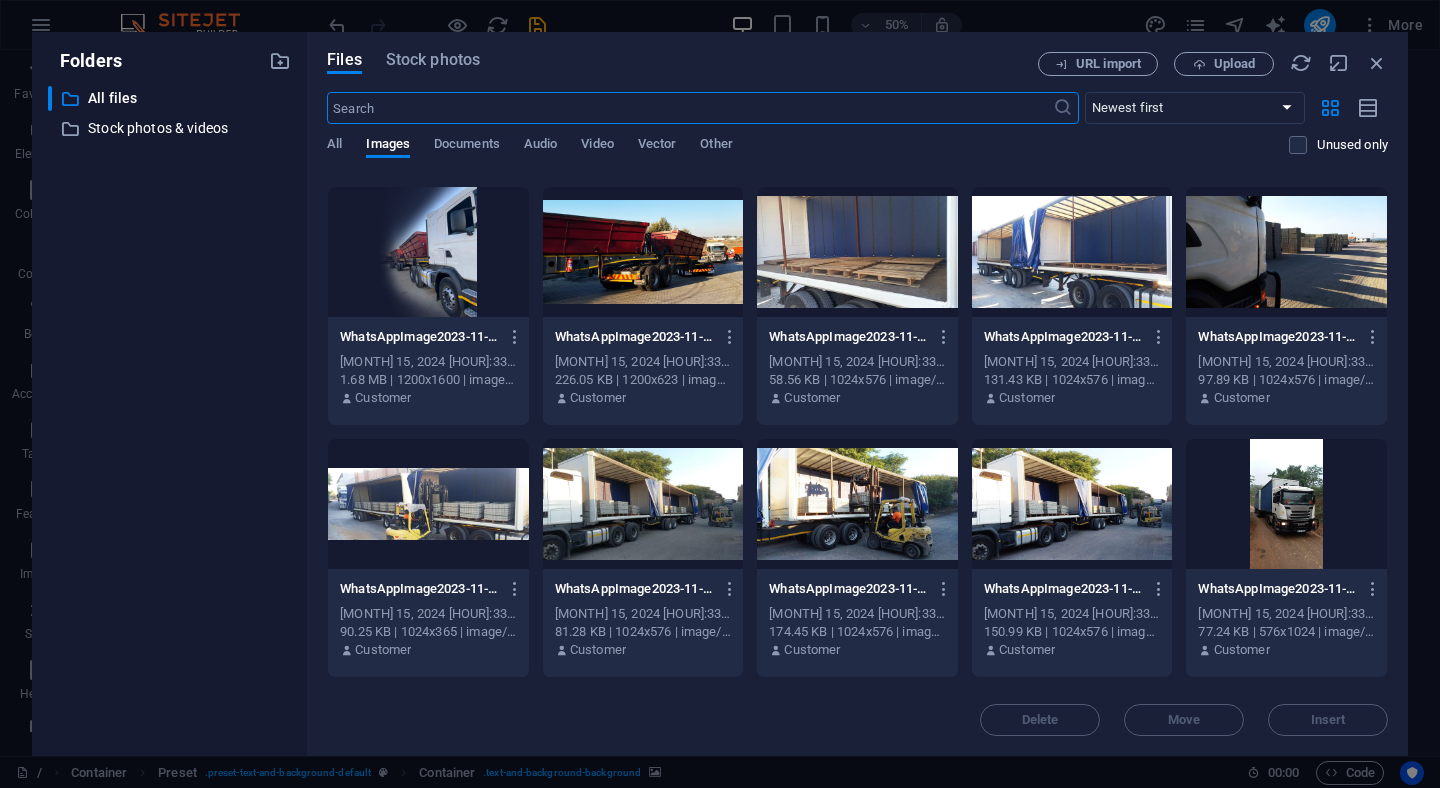 click at bounding box center (428, 252) 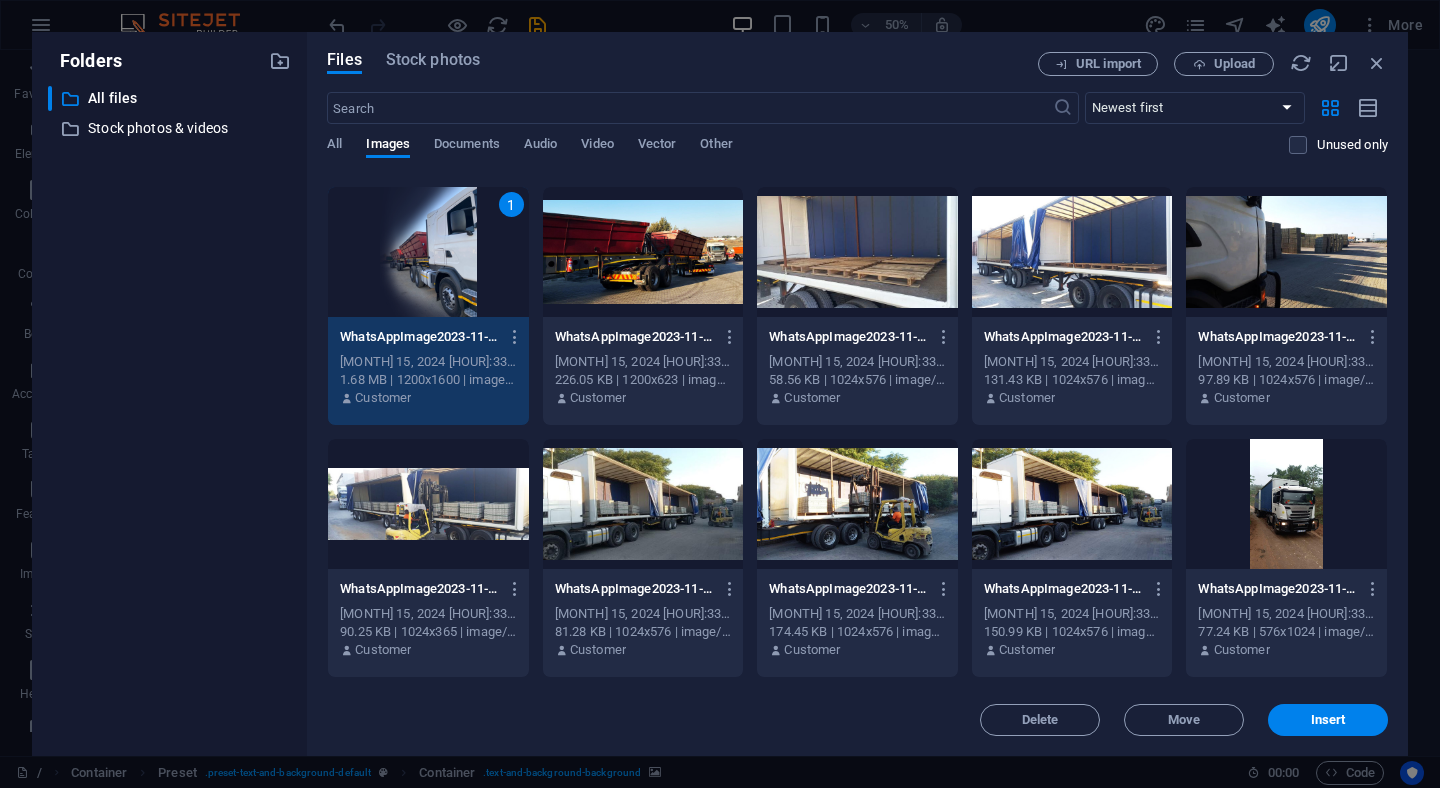 click on "1" at bounding box center (428, 252) 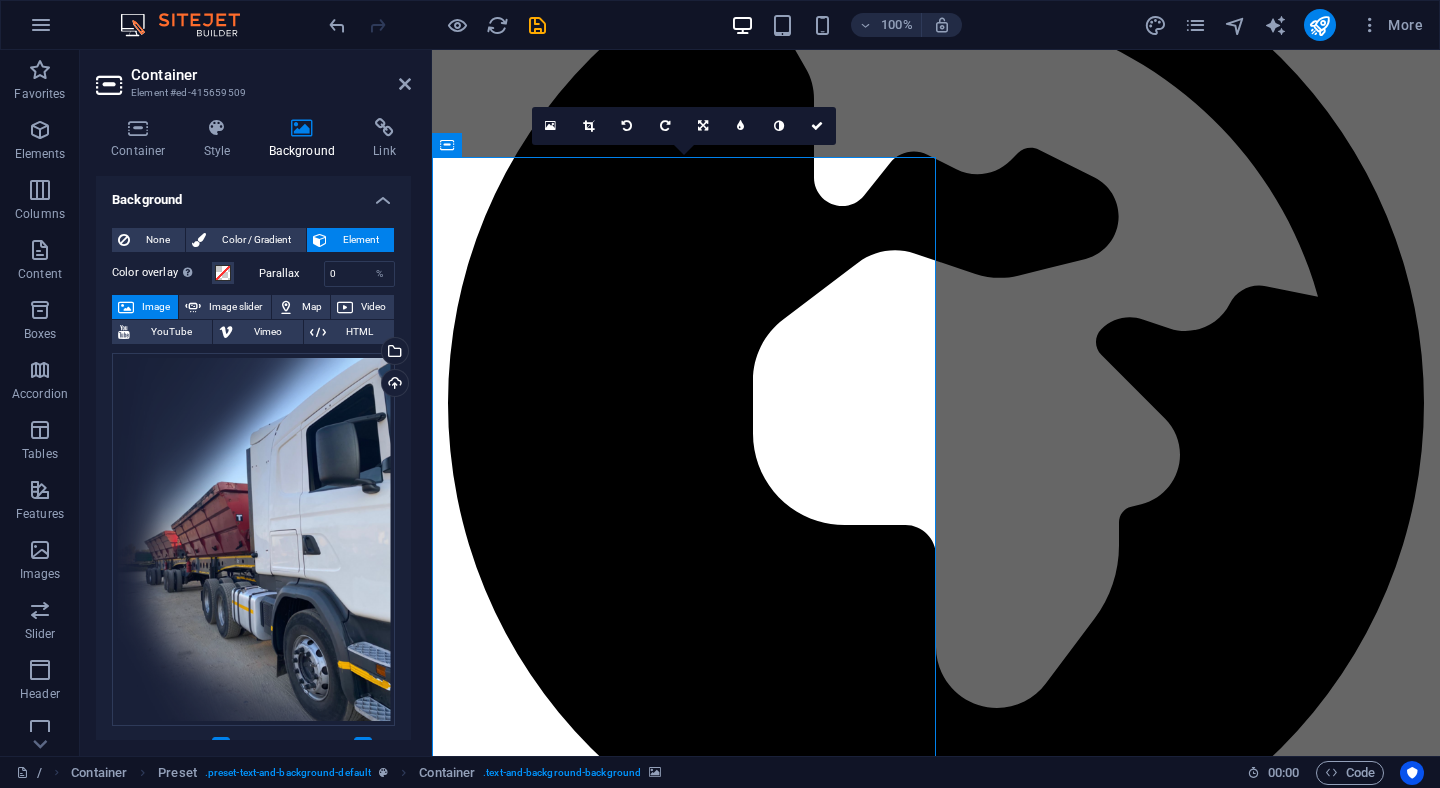 scroll, scrollTop: 1837, scrollLeft: 0, axis: vertical 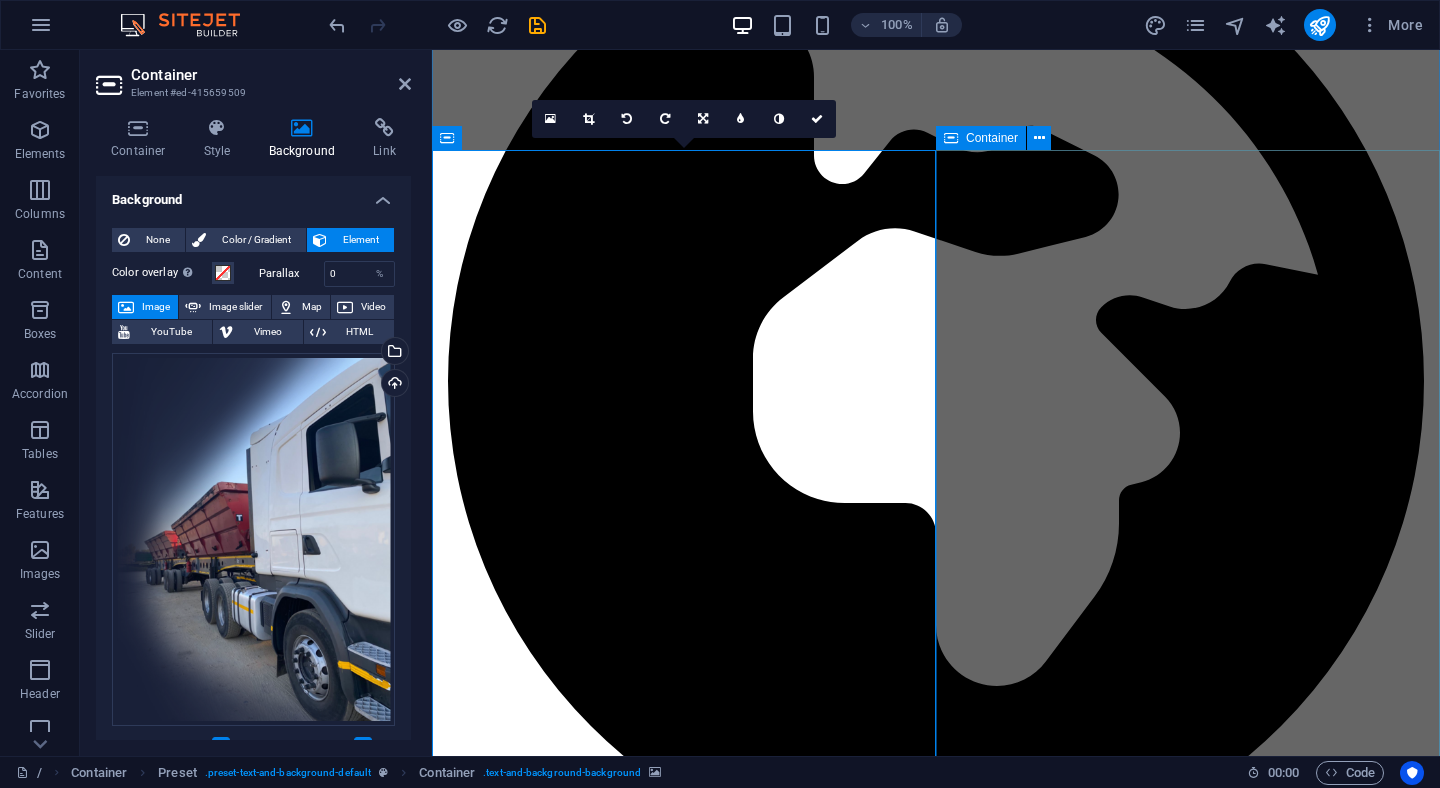 click on "Why choose us      At [COMPANY_NAME], our vision is to facilitate the most dynamic, innovative, and efficient trading experience for our clients. We aim to exceed customer expectations while achieving market leadership and excellence. In doing so, we strive to create employment opportunities across [COUNTRY] and the broader [CONTINENT] continent. Our guiding principle, "Tinovaka Sihlangene," a combination of Shona and Zulu meaning "We will build together as a unit," reflects our commitment to collaborative growth. We are dedicated to the continuous development of both existing and new products through our policy of continuous improvement and close partnership with our clients. Our unwavering commitment to quality and meticulous attention to detail ensure that our products are manufactured and delivered to the highest standards. Maintenance Management on Fleet Dedicated Subcontractors 24/7 Support and Assistance  Competitive Transport Pricing Real-Time Tracking and Monitoring" at bounding box center (936, 7187) 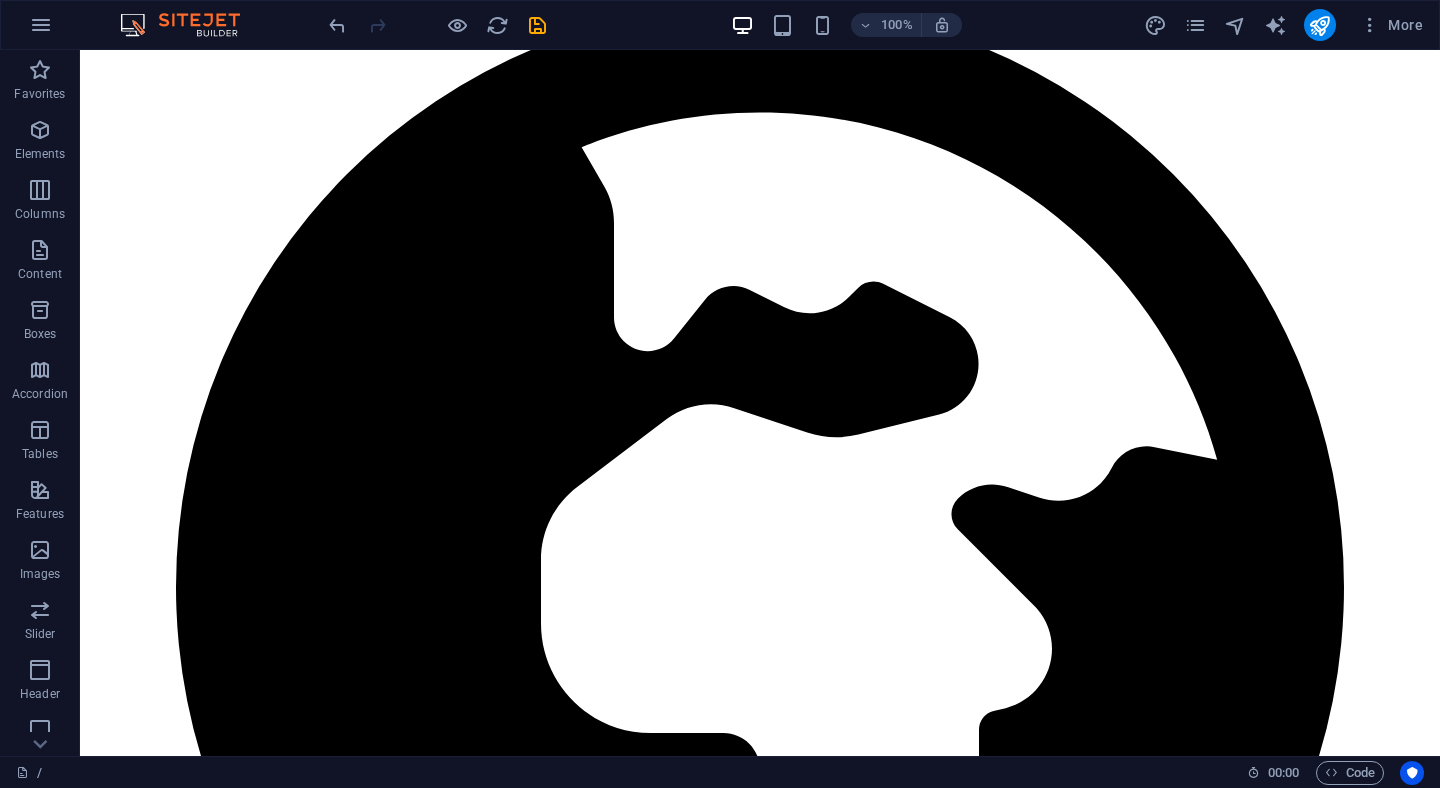 scroll, scrollTop: 1823, scrollLeft: 0, axis: vertical 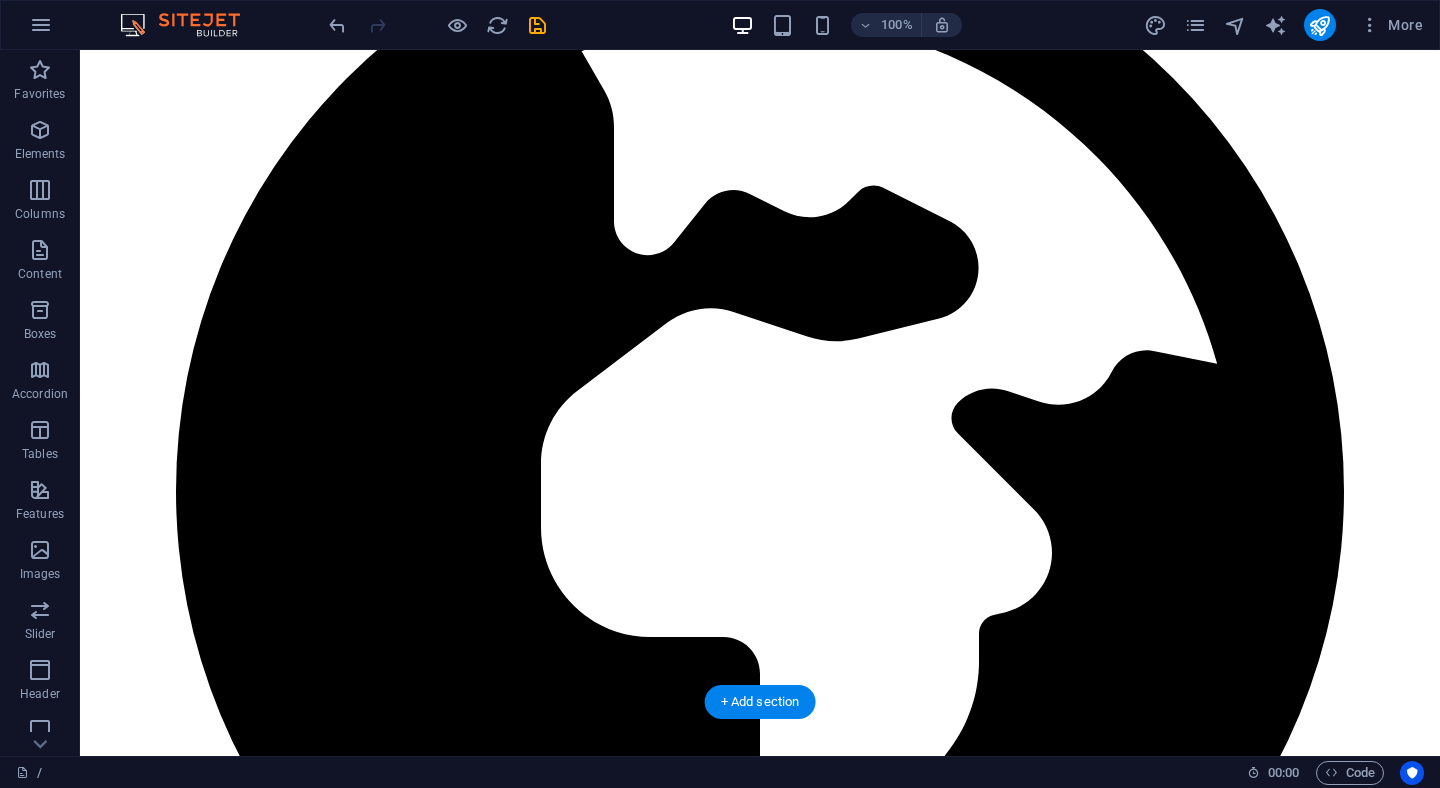 click at bounding box center (760, 5745) 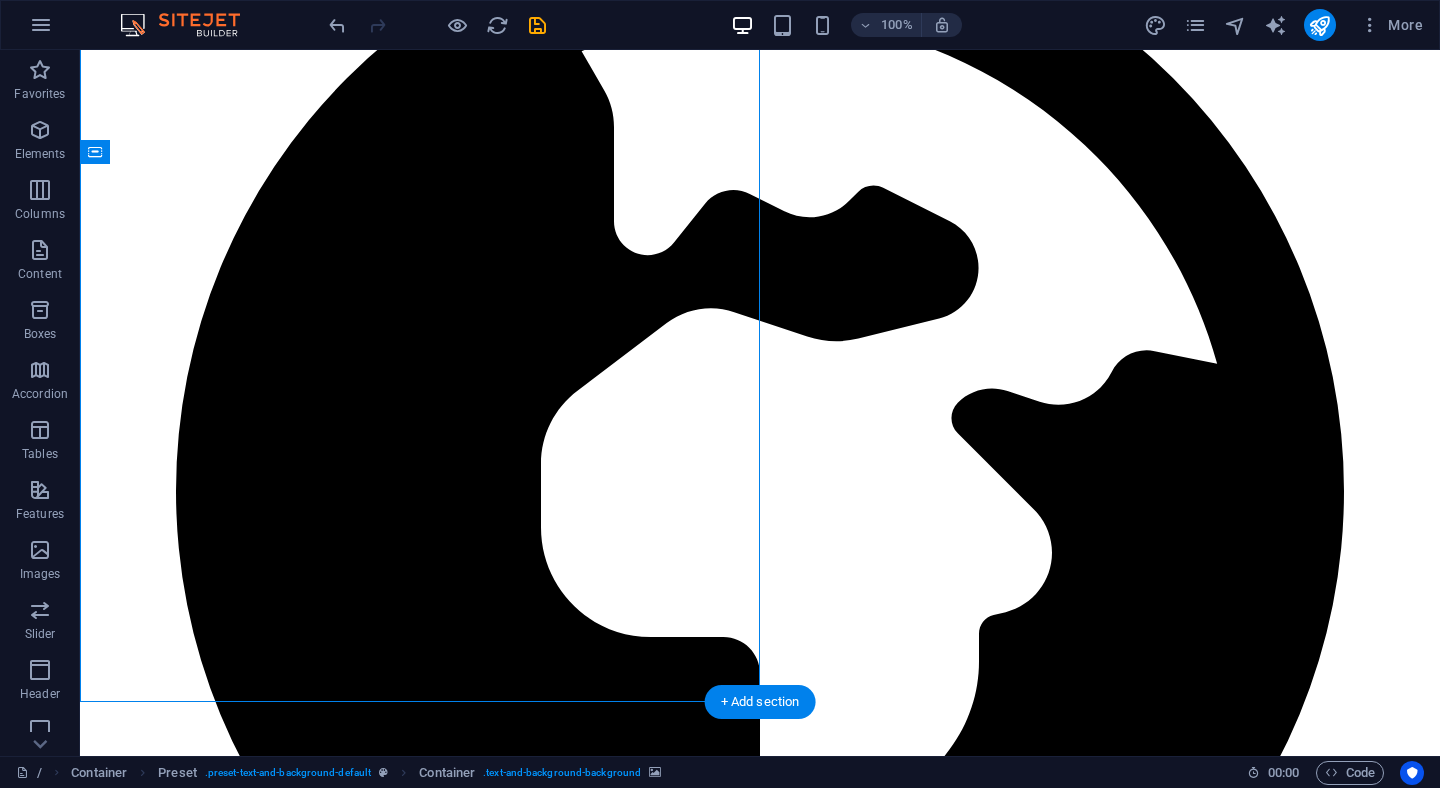 click at bounding box center (760, 5745) 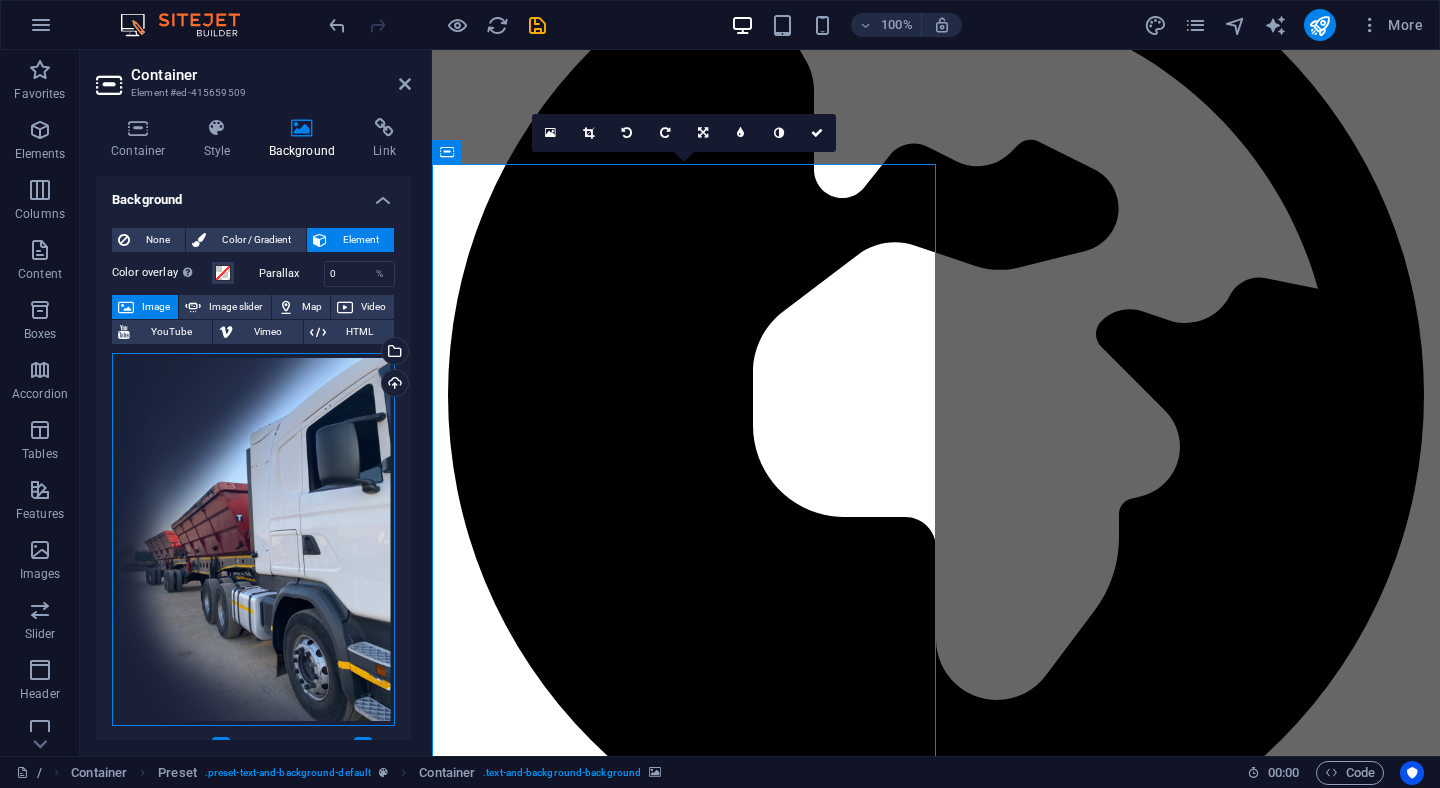 click on "Drag files here, click to choose files or select files from Files or our free stock photos & videos" at bounding box center [253, 540] 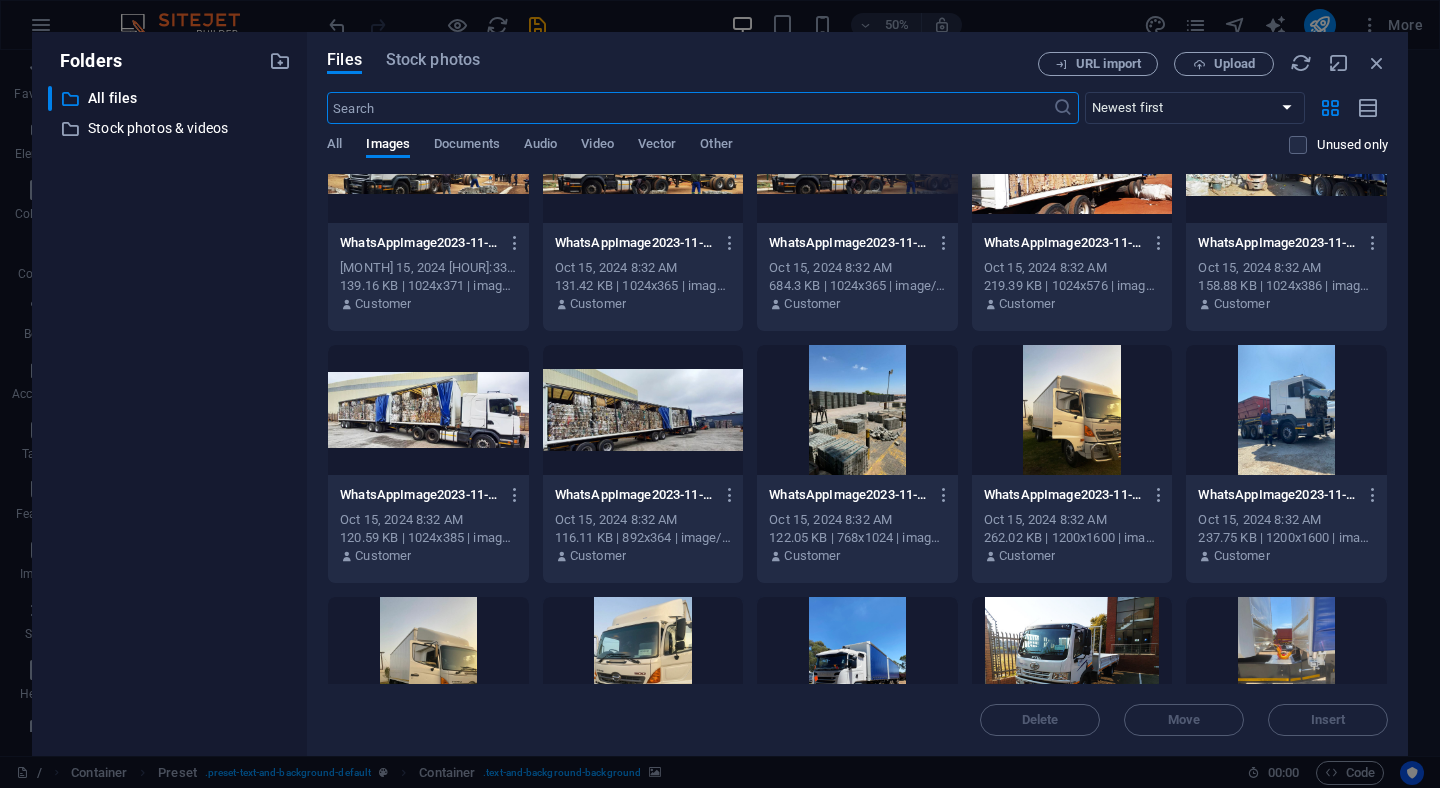 scroll, scrollTop: 5756, scrollLeft: 0, axis: vertical 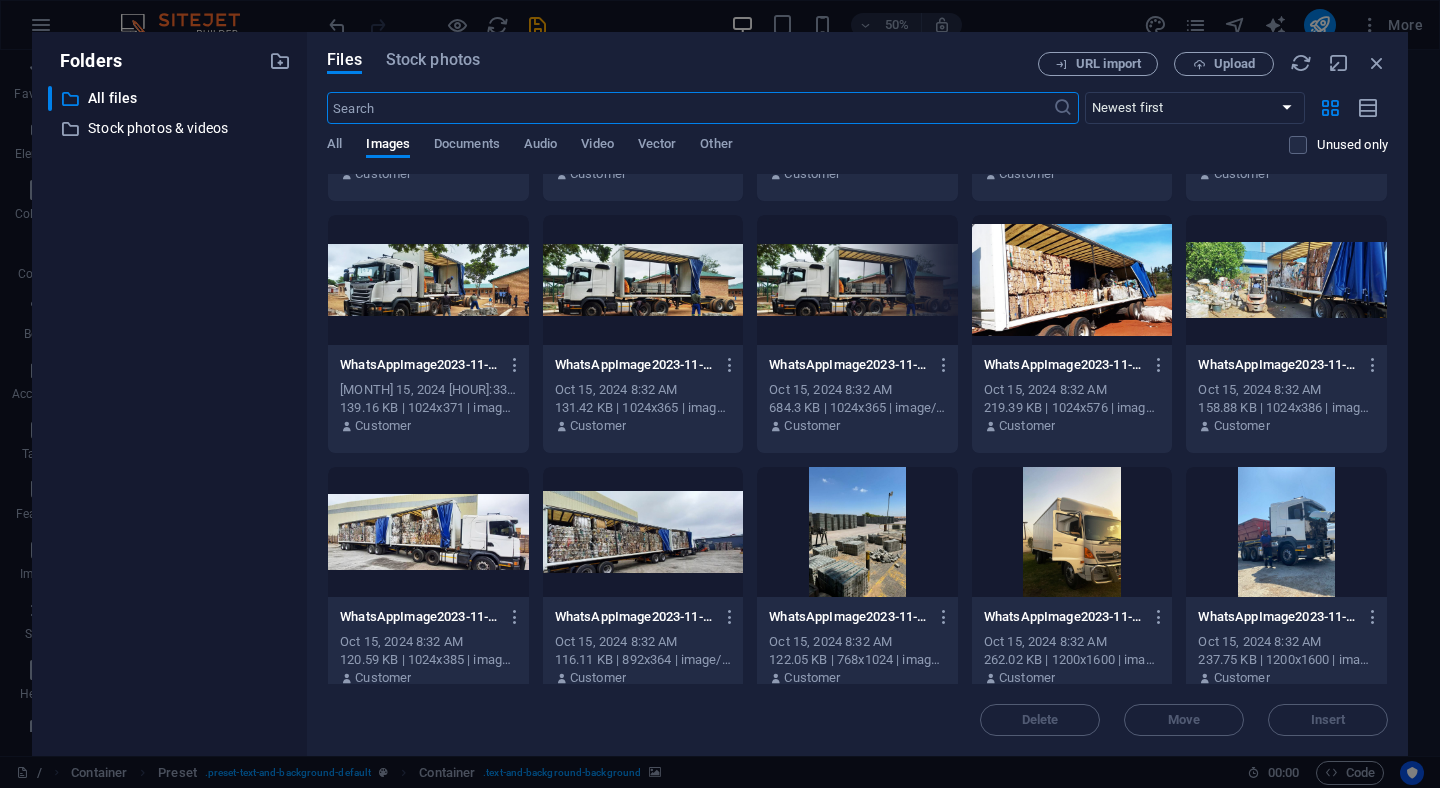click at bounding box center [428, 280] 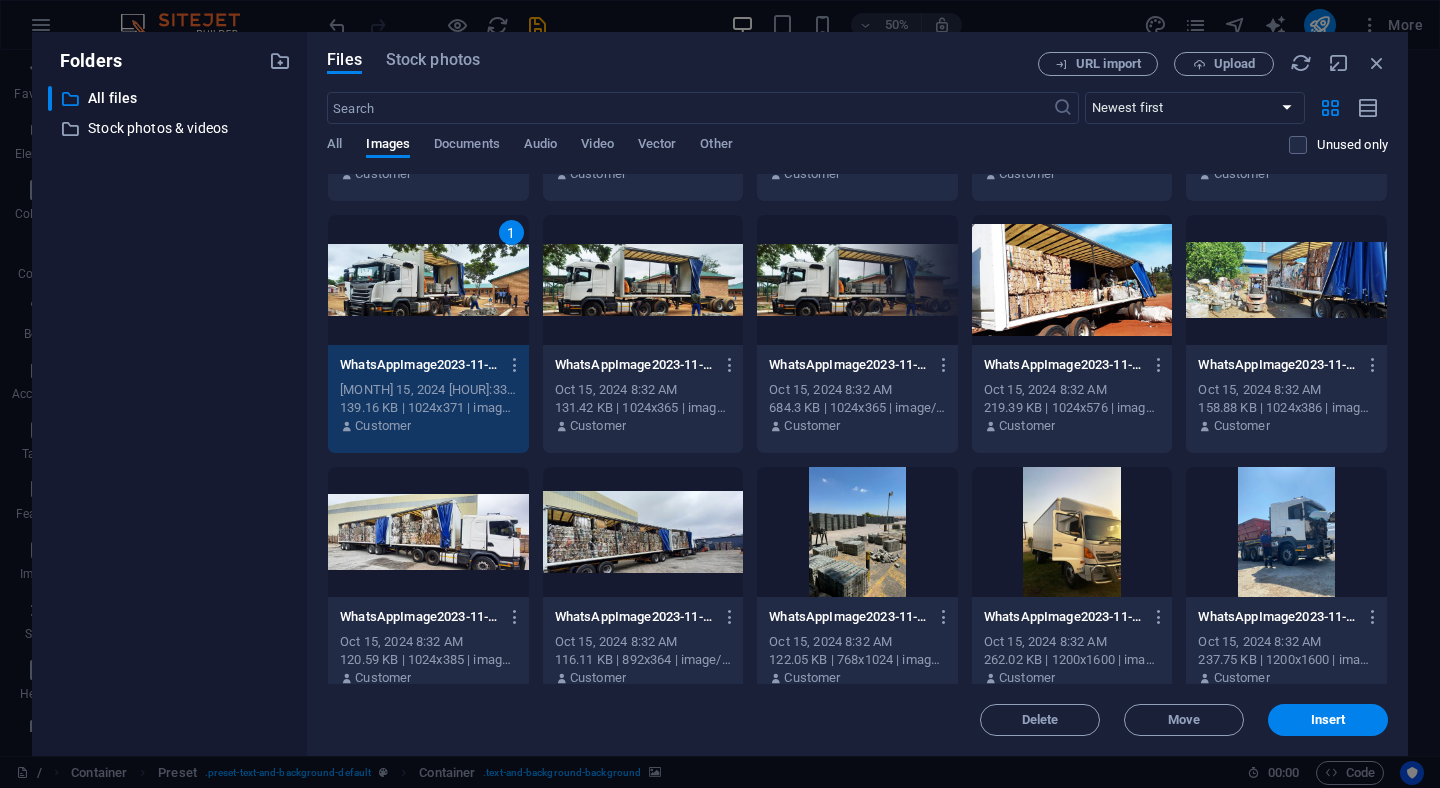 click on "1" at bounding box center [428, 280] 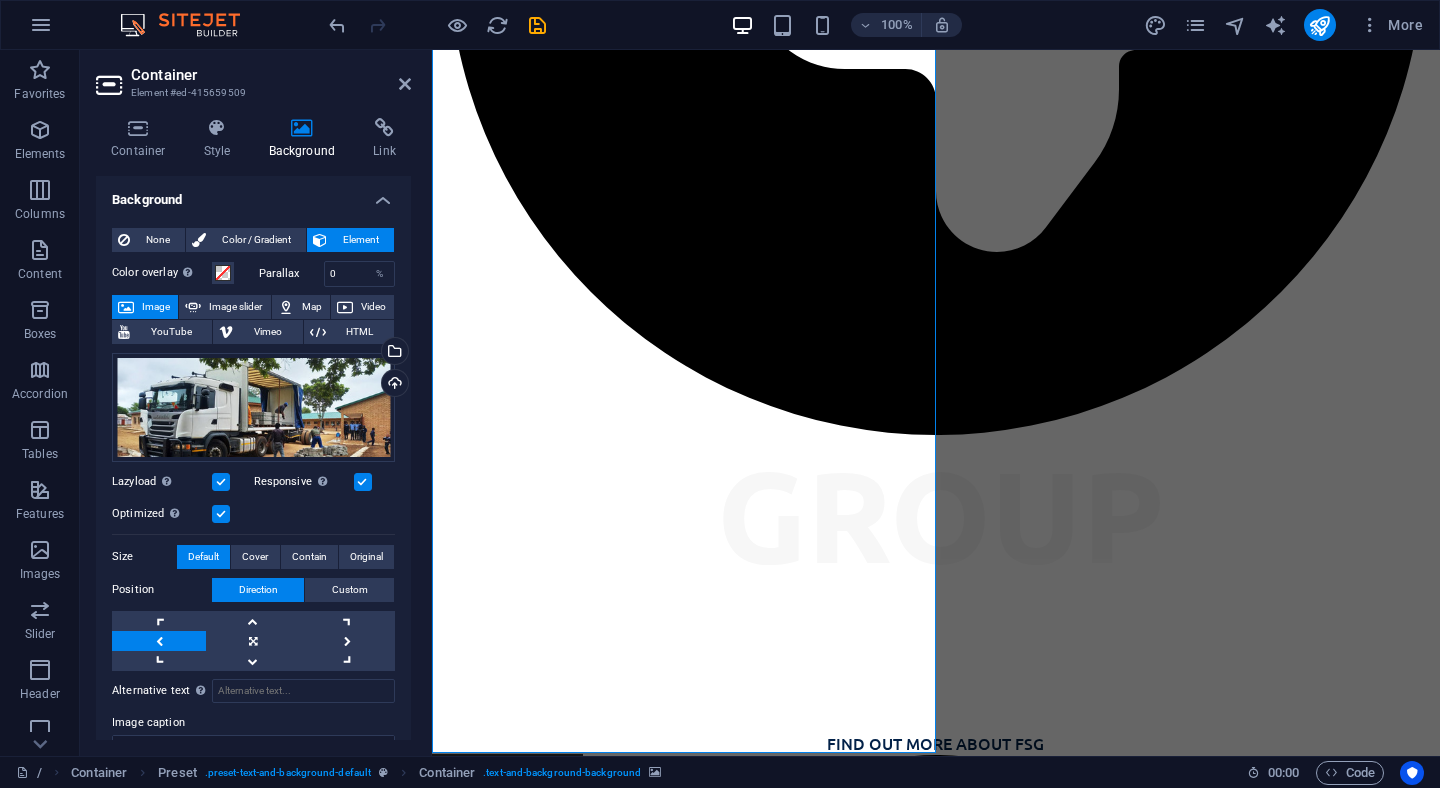 scroll, scrollTop: 2286, scrollLeft: 0, axis: vertical 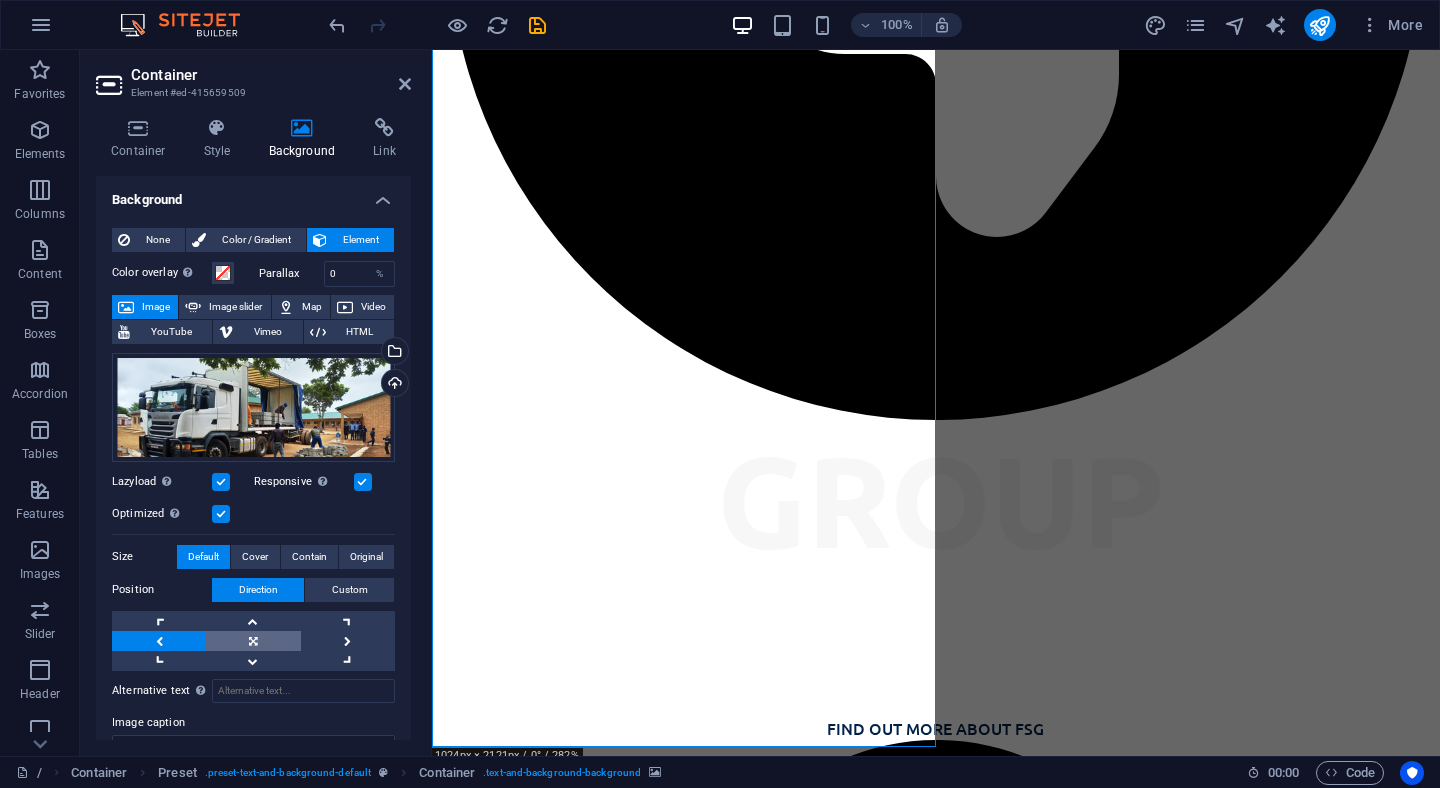 click at bounding box center [253, 641] 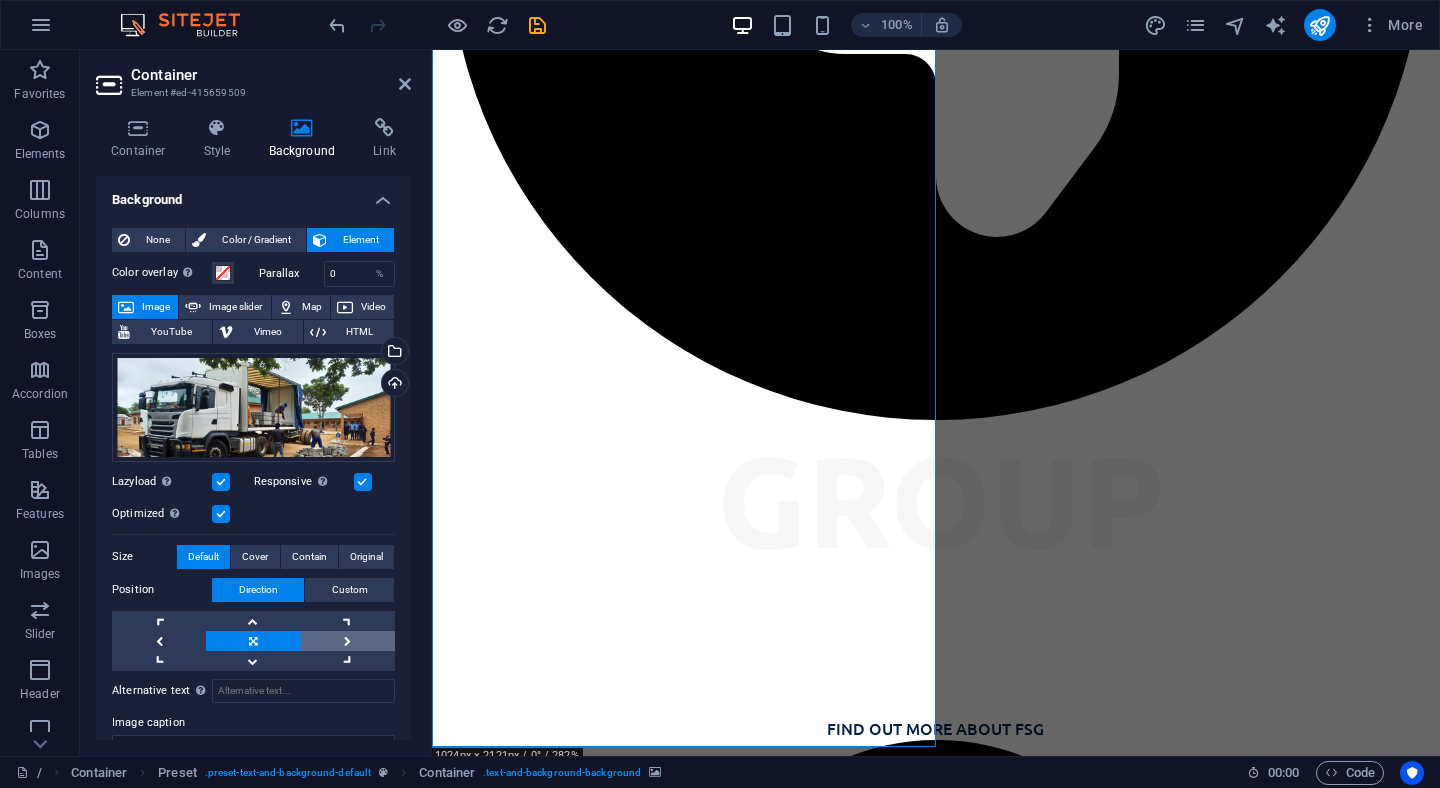 click at bounding box center (348, 641) 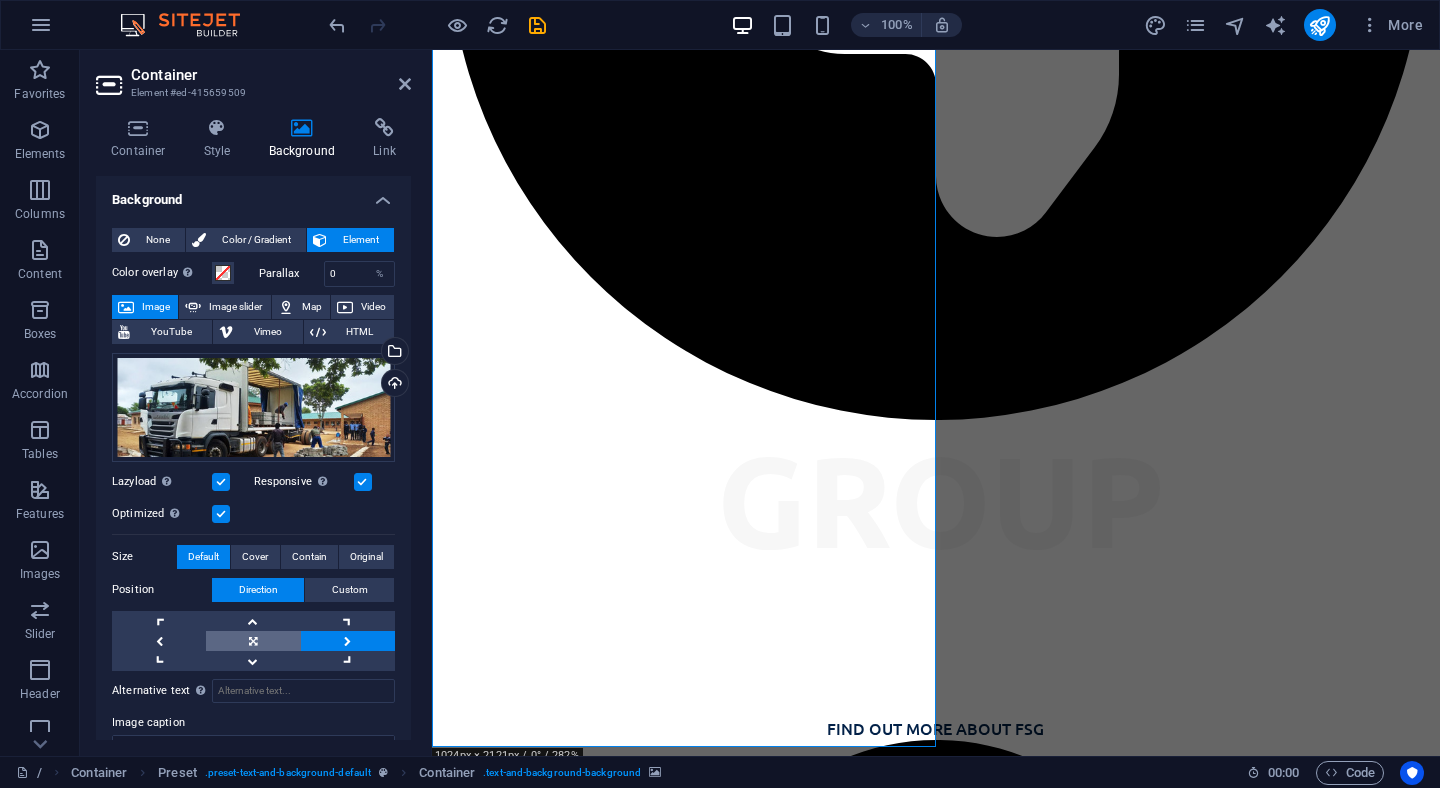 click at bounding box center [253, 641] 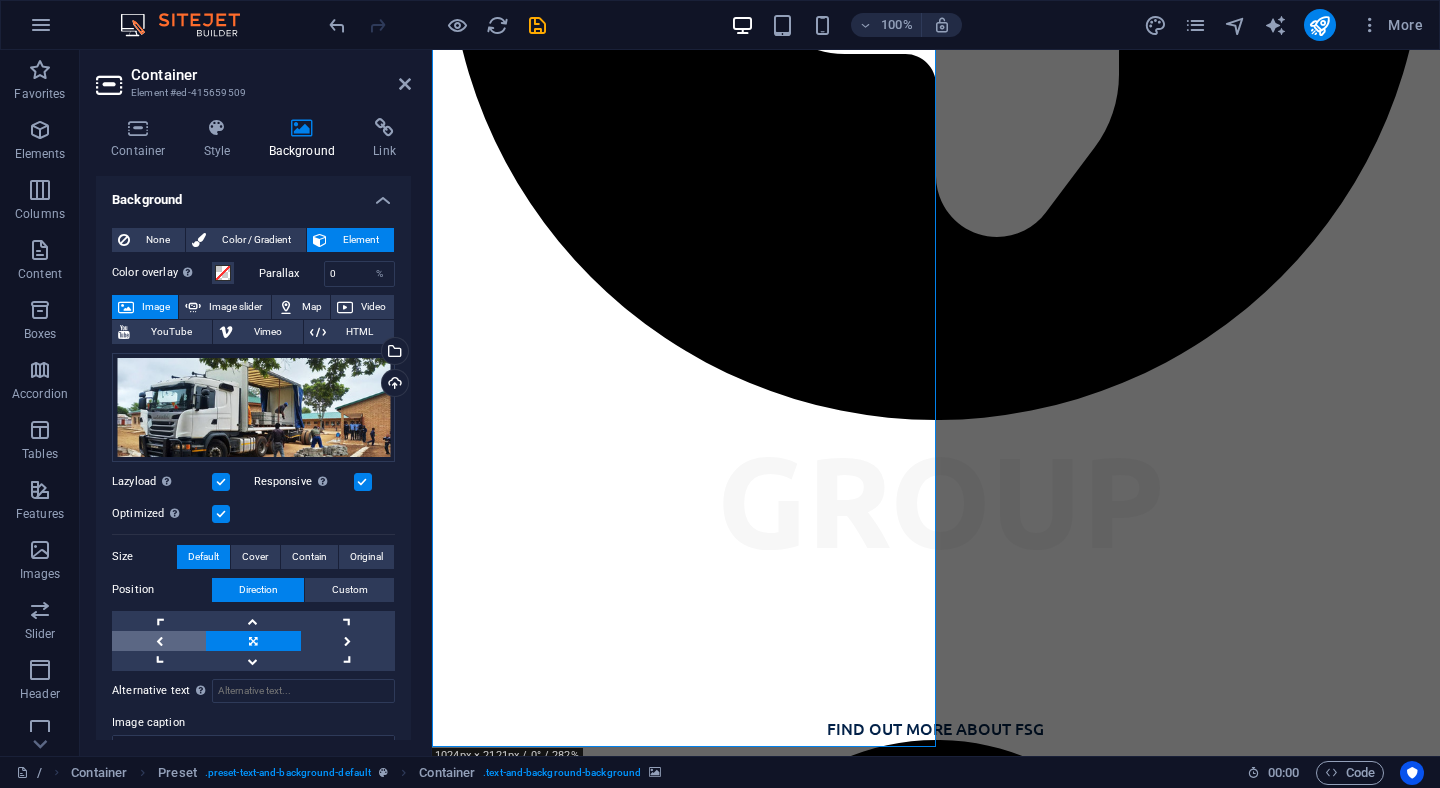 click at bounding box center (159, 641) 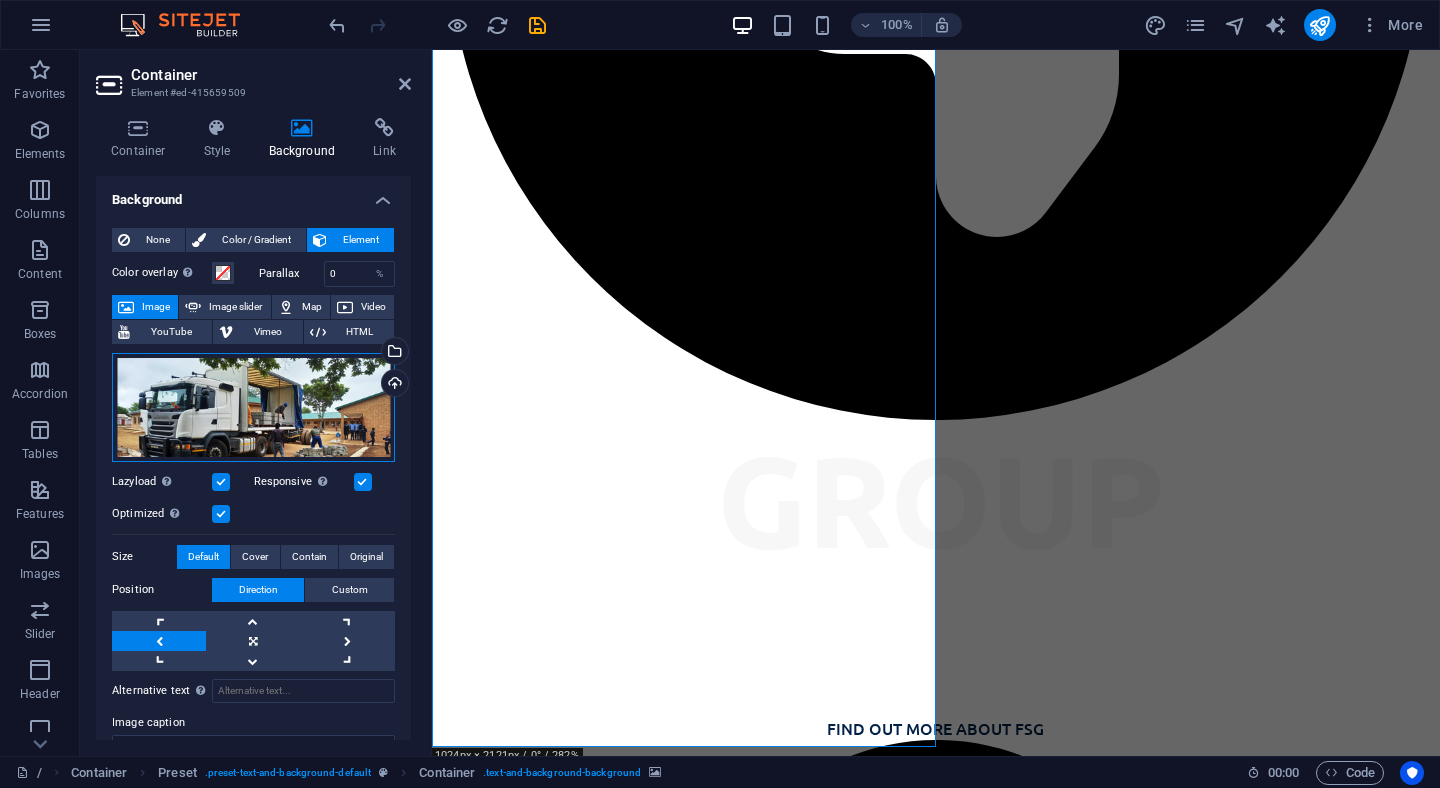 click on "Drag files here, click to choose files or select files from Files or our free stock photos & videos" at bounding box center [253, 407] 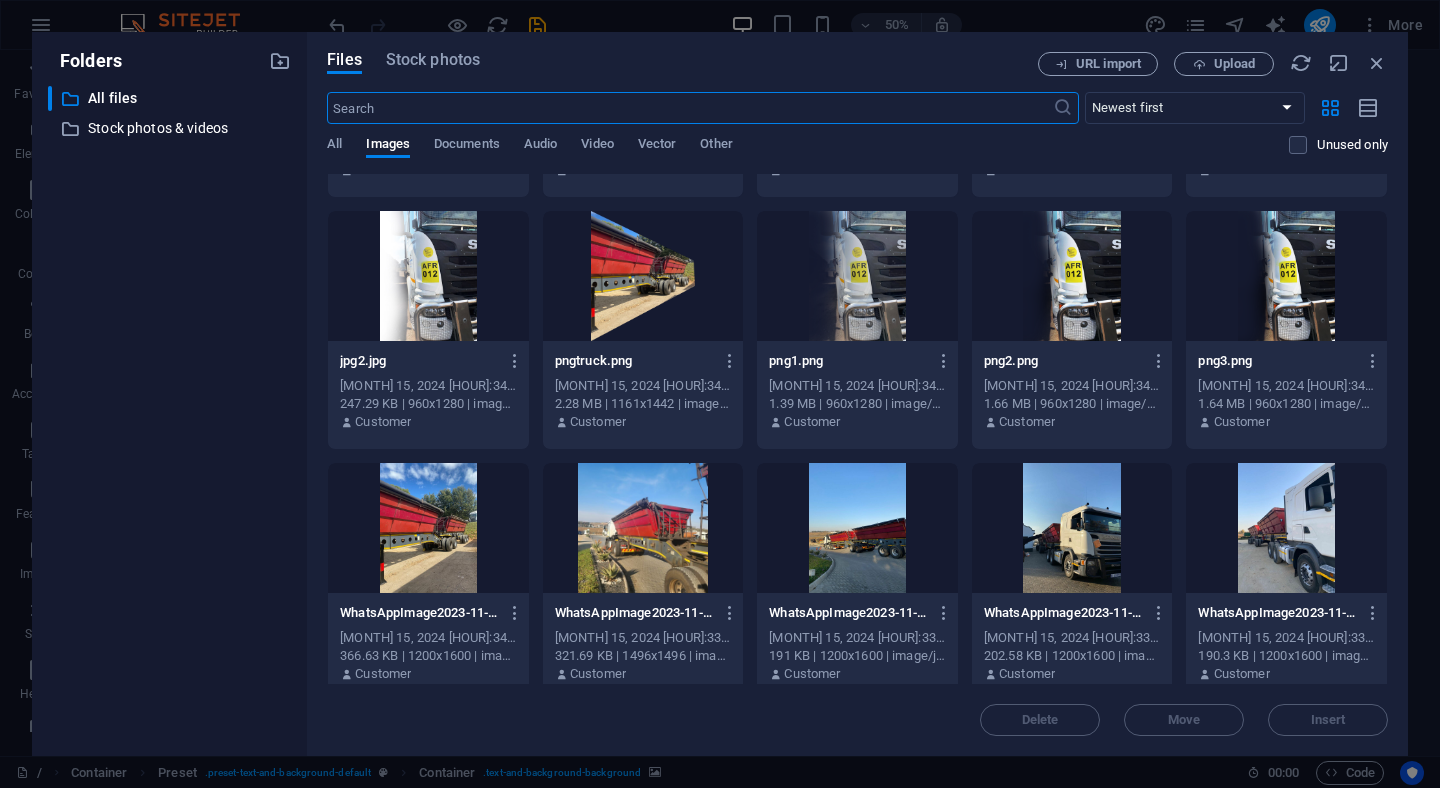 scroll, scrollTop: 4759, scrollLeft: 0, axis: vertical 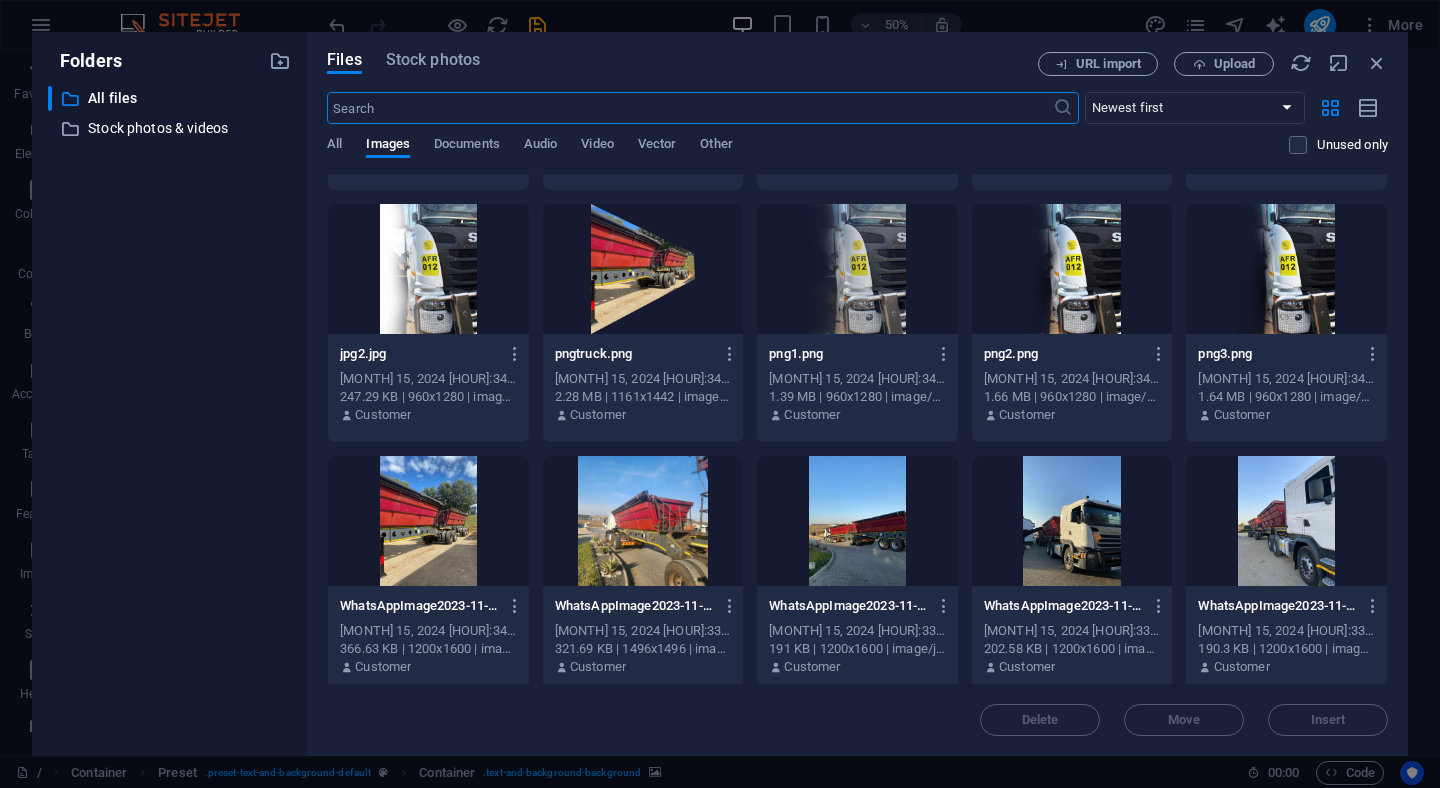 click at bounding box center (1072, 521) 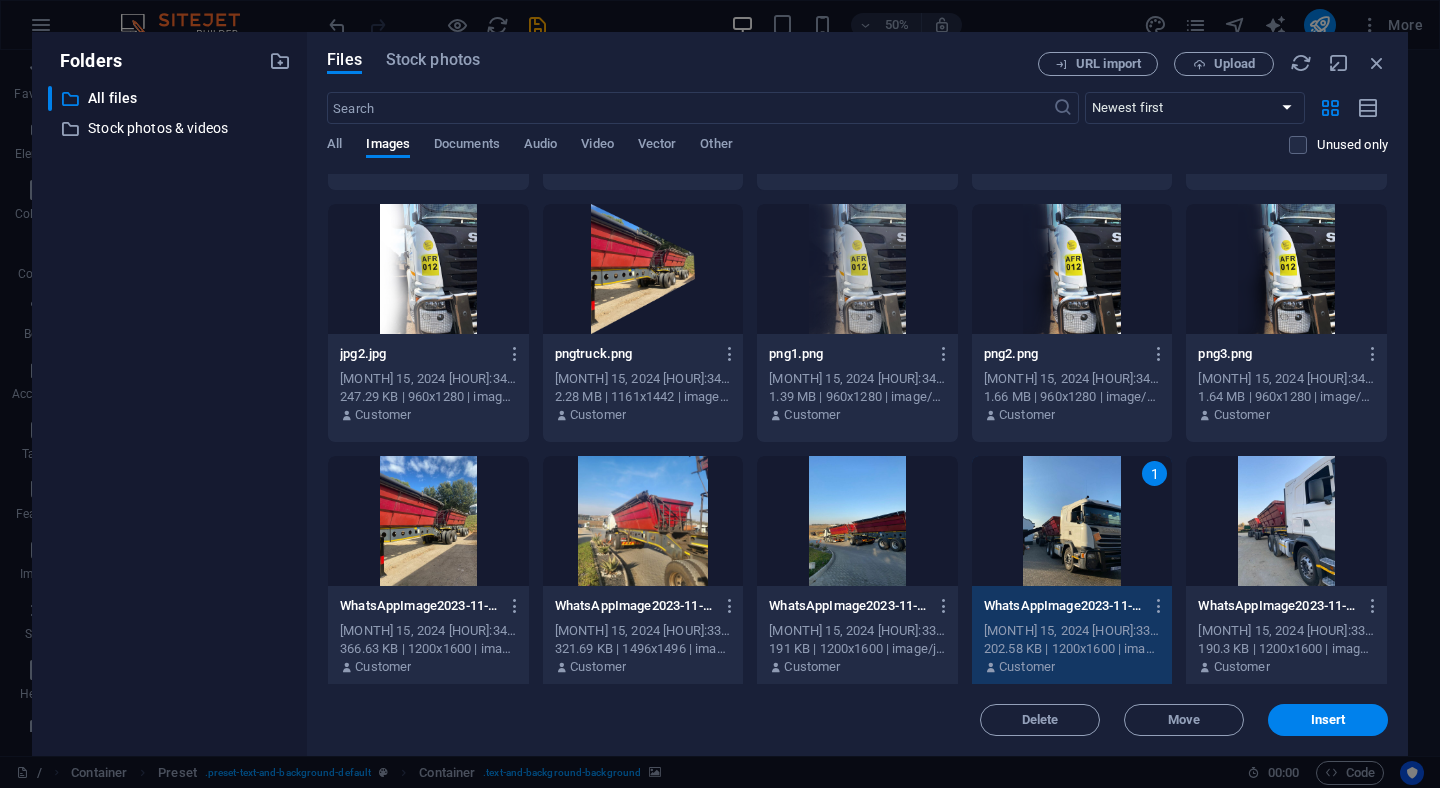 click on "1" at bounding box center (1072, 521) 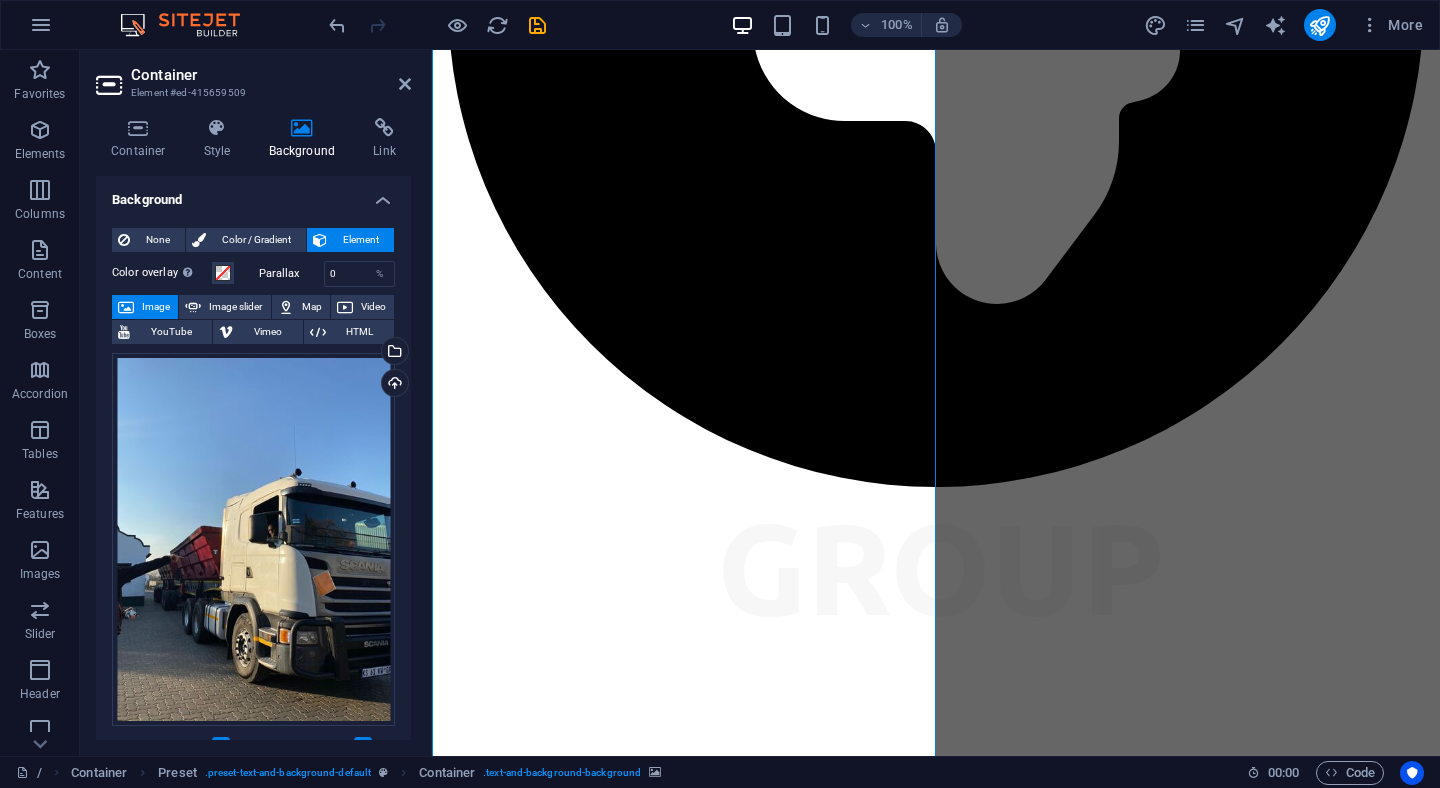 scroll, scrollTop: 2232, scrollLeft: 0, axis: vertical 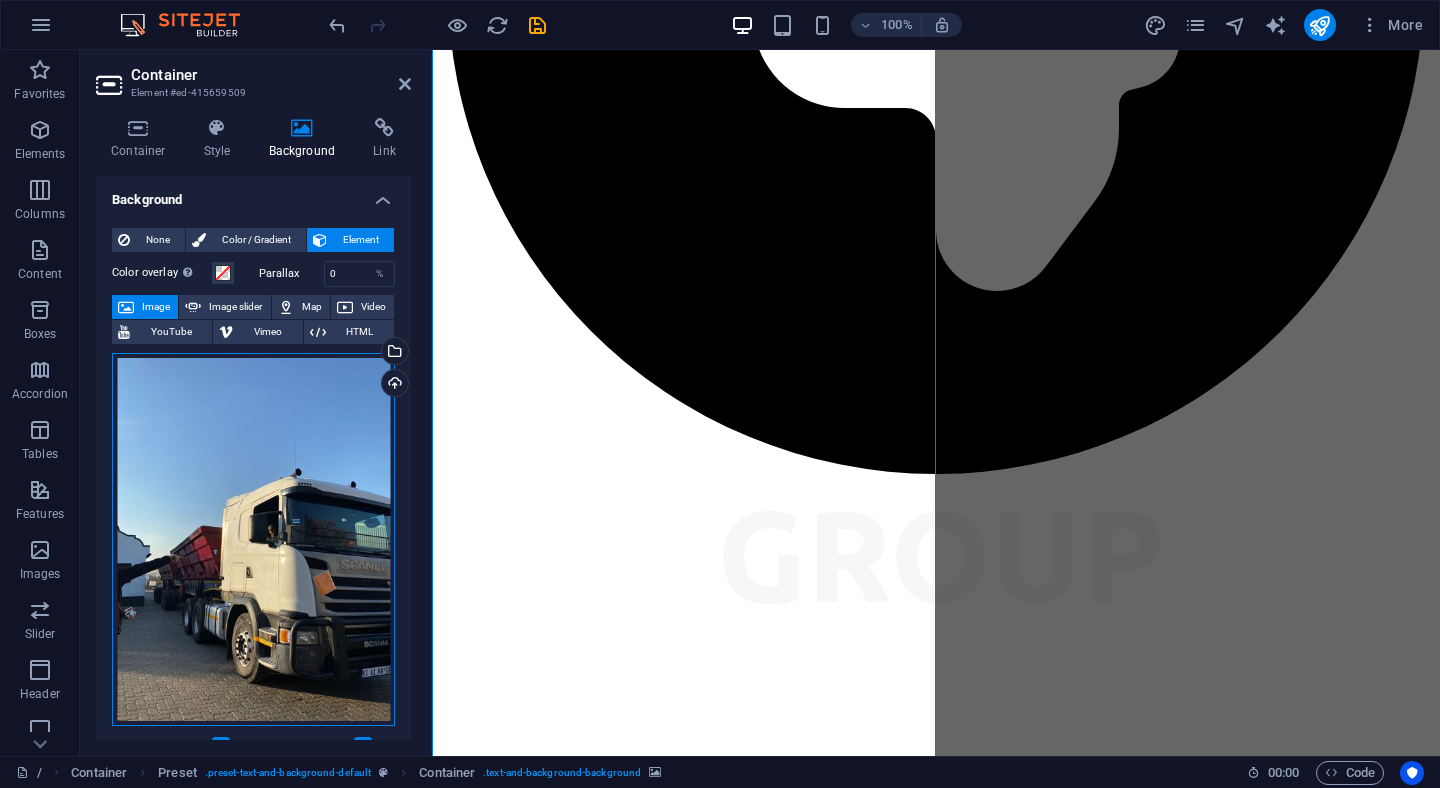 click on "Drag files here, click to choose files or select files from Files or our free stock photos & videos" at bounding box center (253, 540) 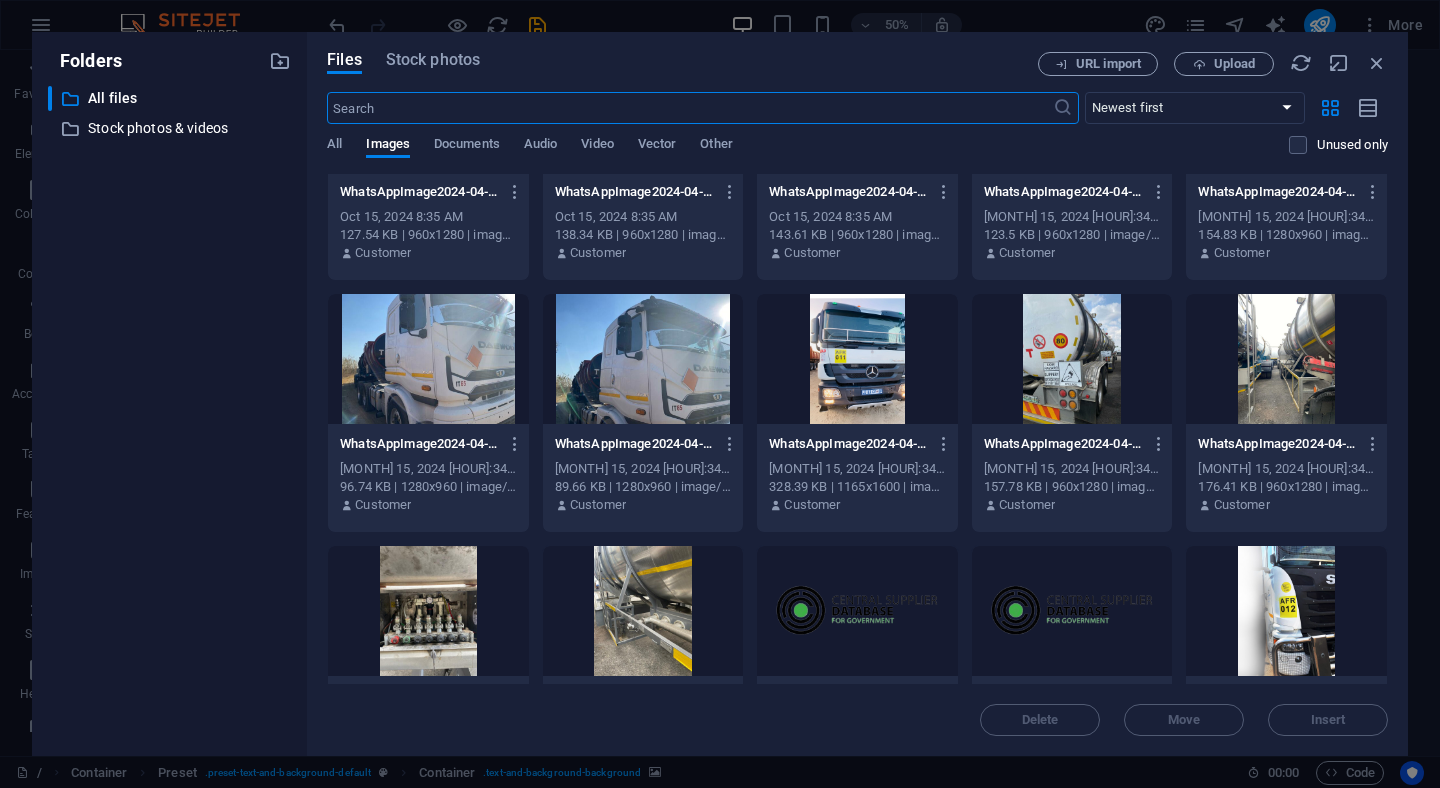 scroll, scrollTop: 4166, scrollLeft: 0, axis: vertical 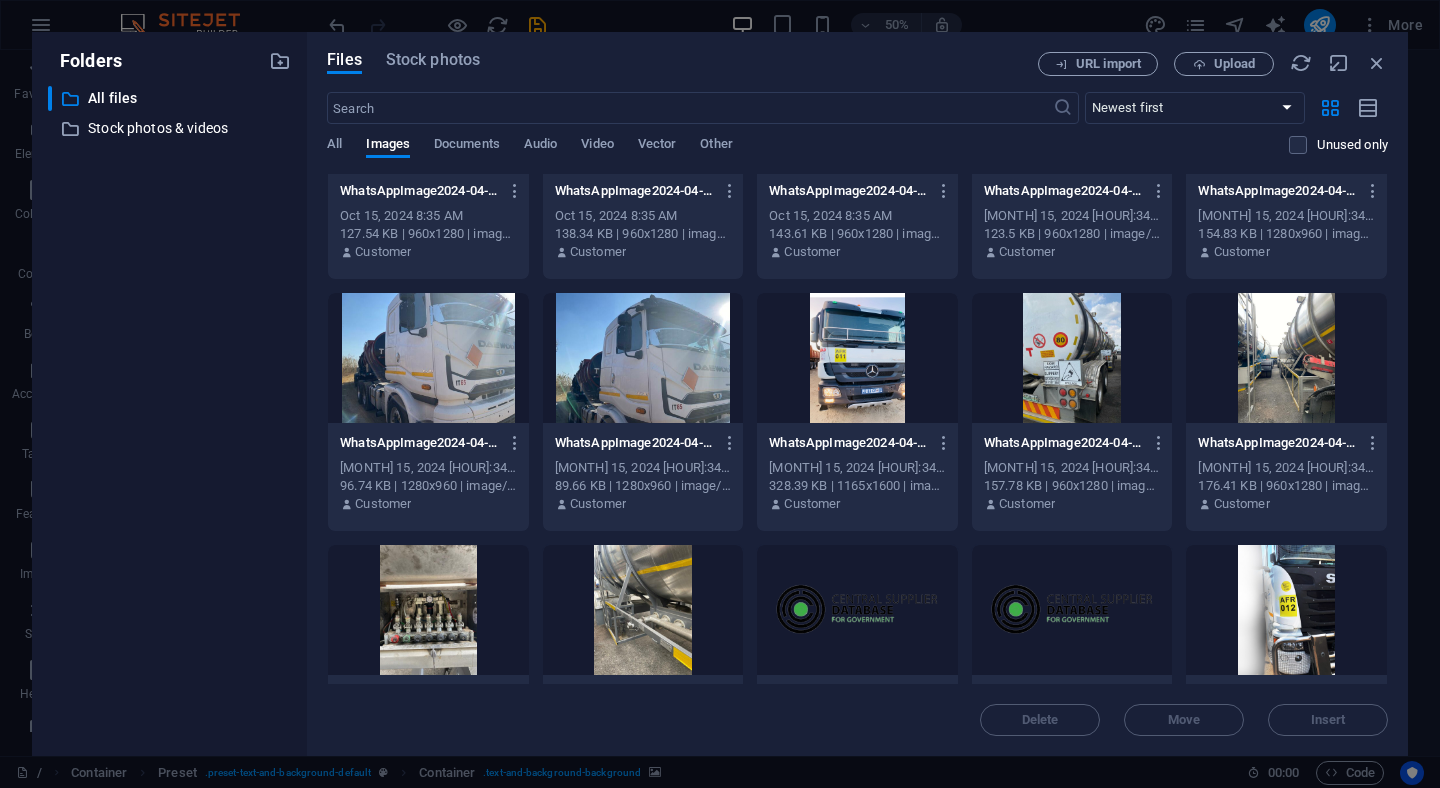click at bounding box center (857, 358) 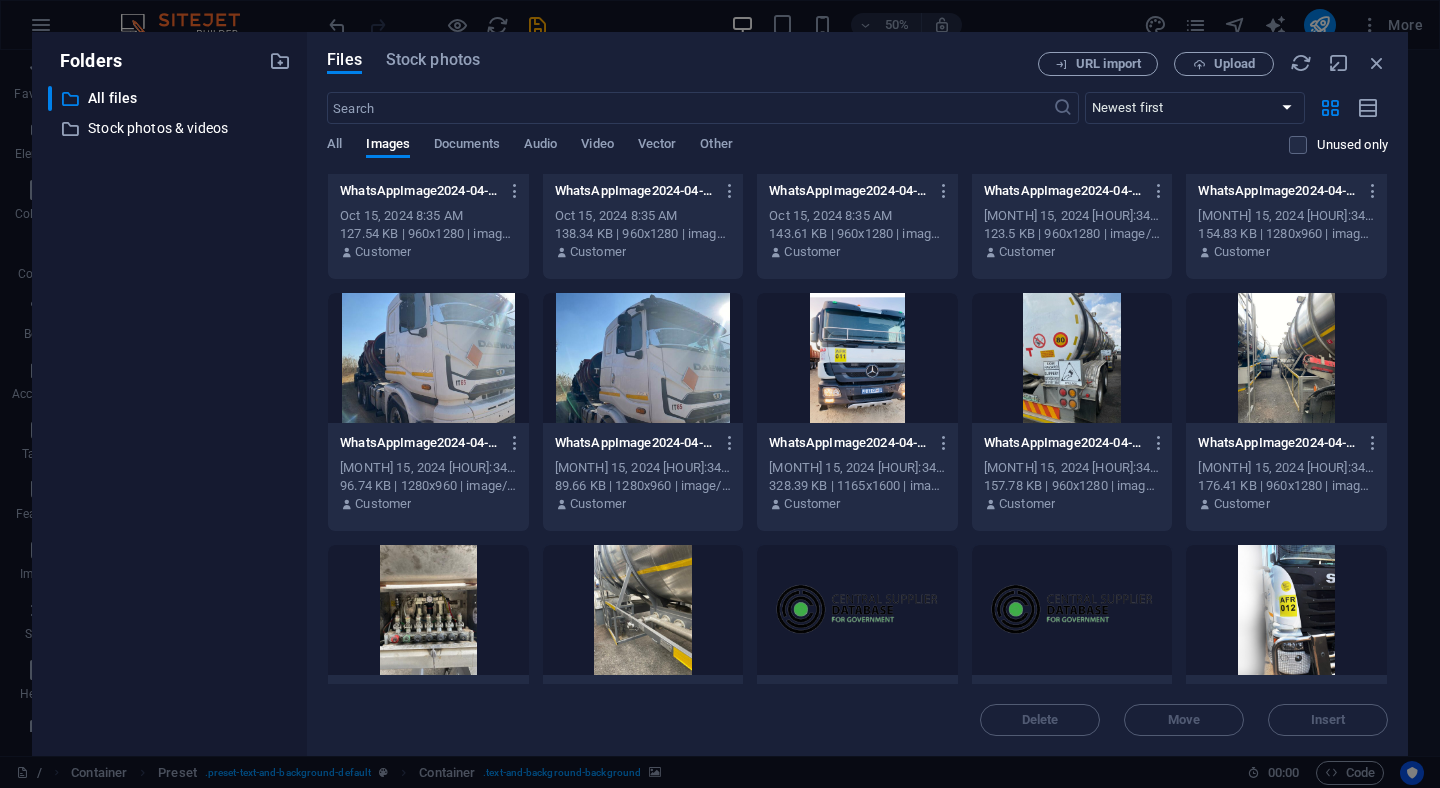click at bounding box center [857, 358] 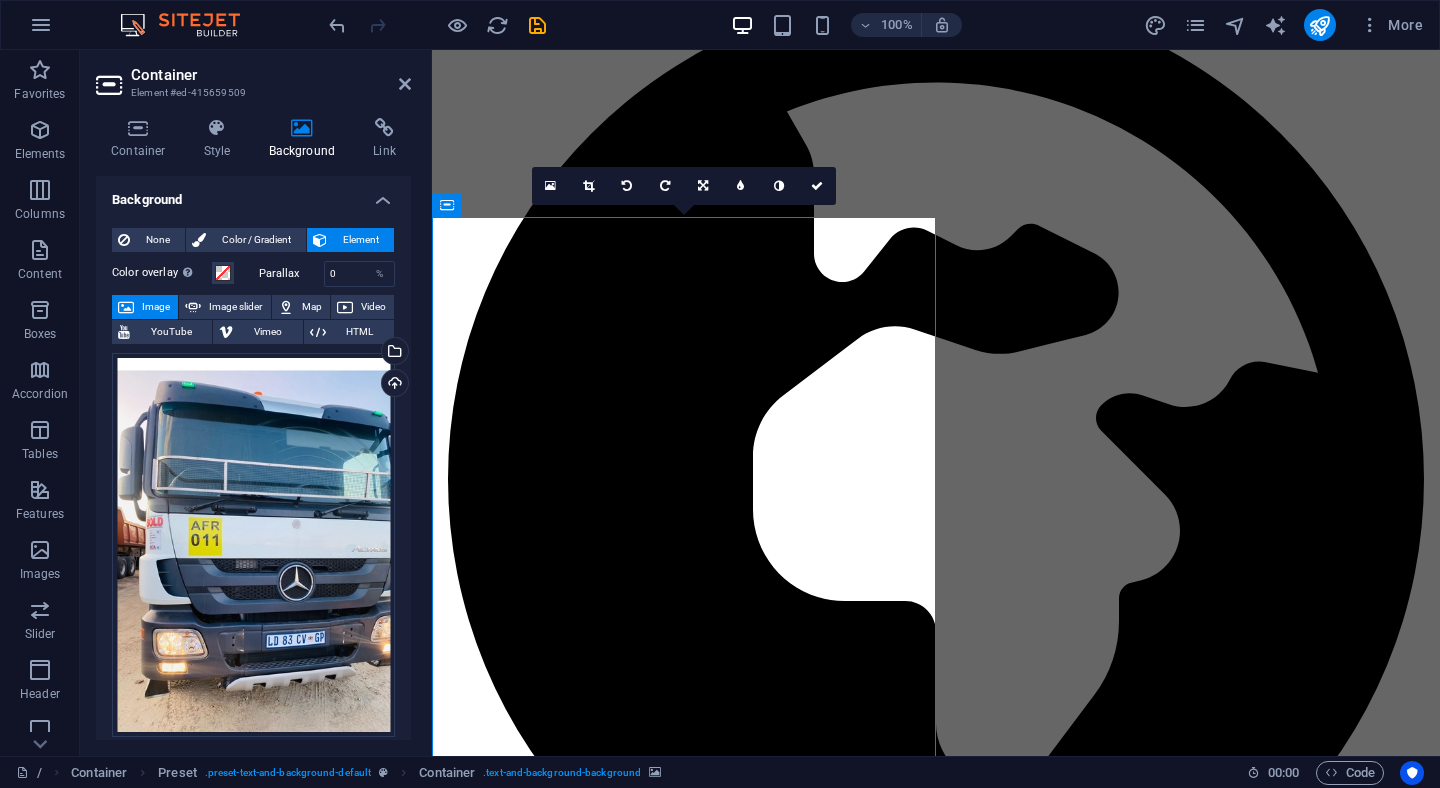 scroll, scrollTop: 1728, scrollLeft: 0, axis: vertical 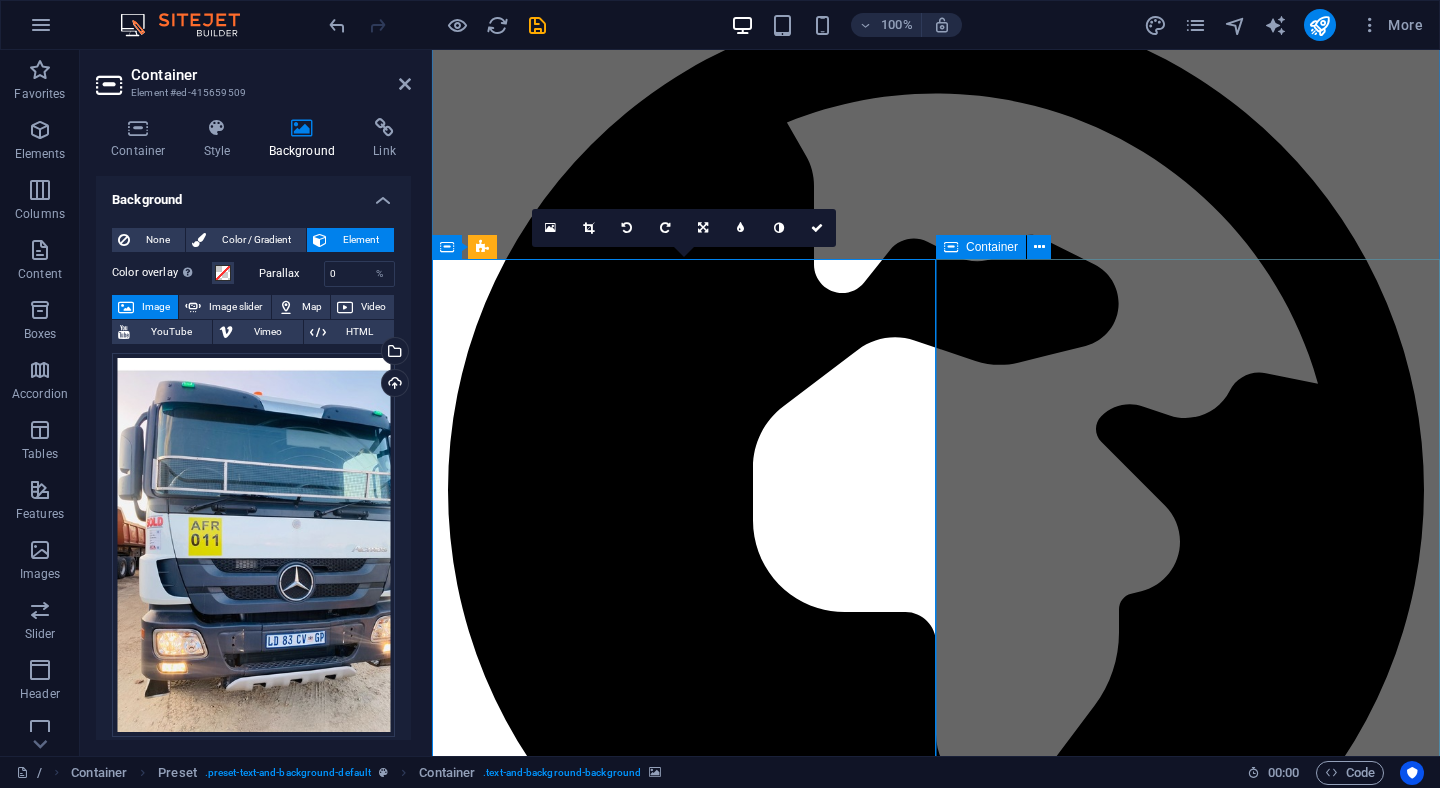 click on "Why choose us      At [COMPANY_NAME], our vision is to facilitate the most dynamic, innovative, and efficient trading experience for our clients. We aim to exceed customer expectations while achieving market leadership and excellence. In doing so, we strive to create employment opportunities across [COUNTRY] and the broader [CONTINENT] continent. Our guiding principle, "Tinovaka Sihlangene," a combination of Shona and Zulu meaning "We will build together as a unit," reflects our commitment to collaborative growth. We are dedicated to the continuous development of both existing and new products through our policy of continuous improvement and close partnership with our clients. Our unwavering commitment to quality and meticulous attention to detail ensure that our products are manufactured and delivered to the highest standards. Maintenance Management on Fleet Dedicated Subcontractors 24/7 Support and Assistance  Competitive Transport Pricing Real-Time Tracking and Monitoring" at bounding box center [936, 7296] 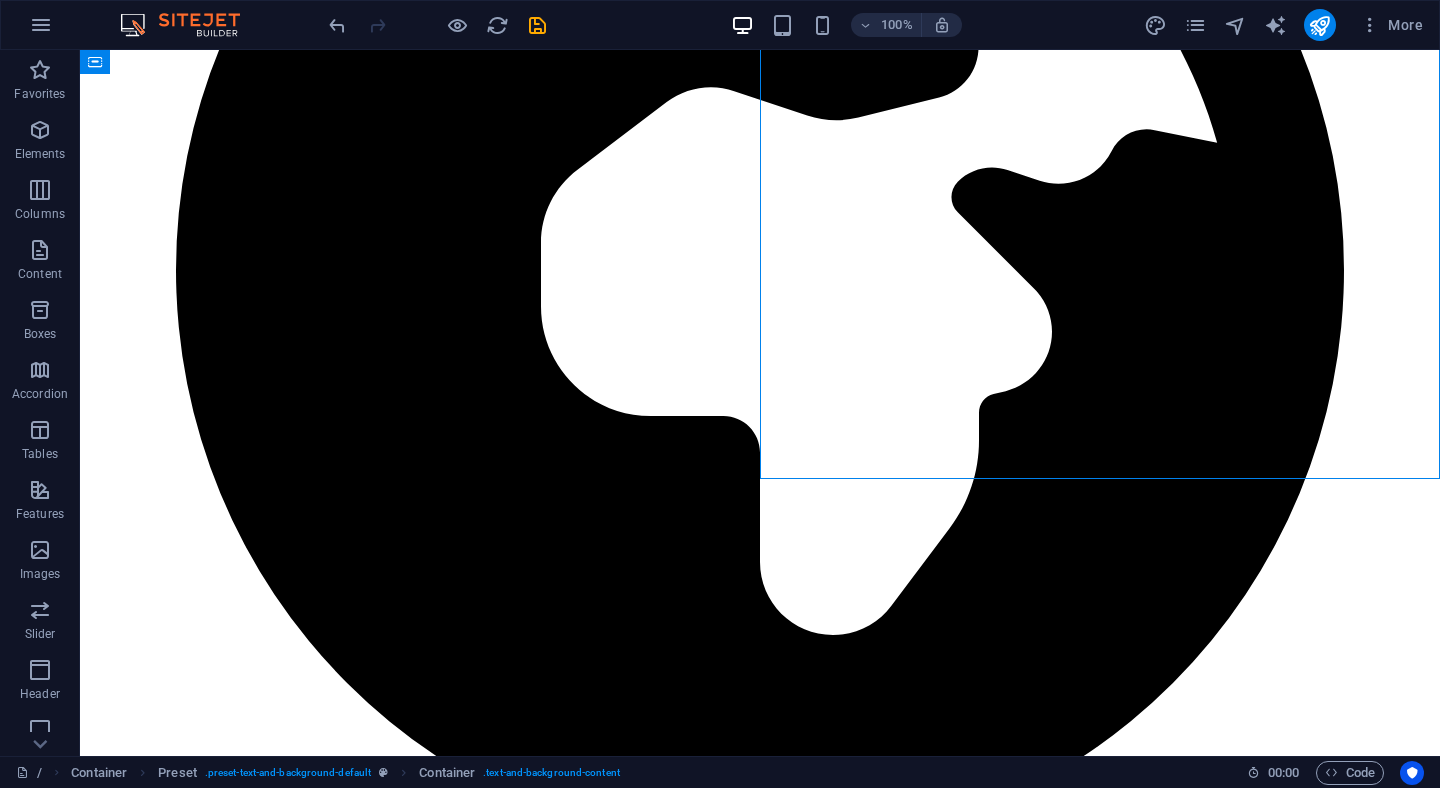 scroll, scrollTop: 2076, scrollLeft: 0, axis: vertical 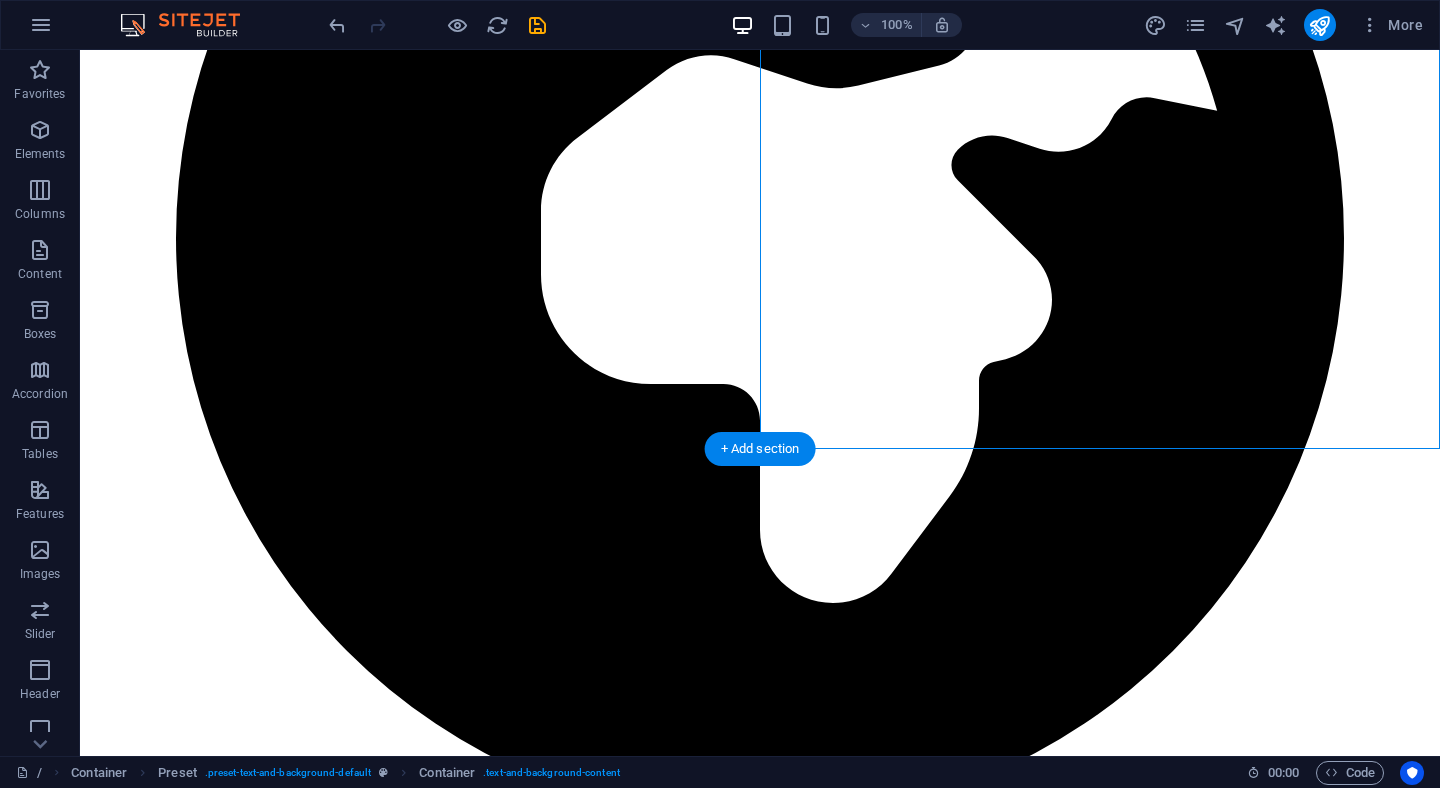 click at bounding box center (760, 5492) 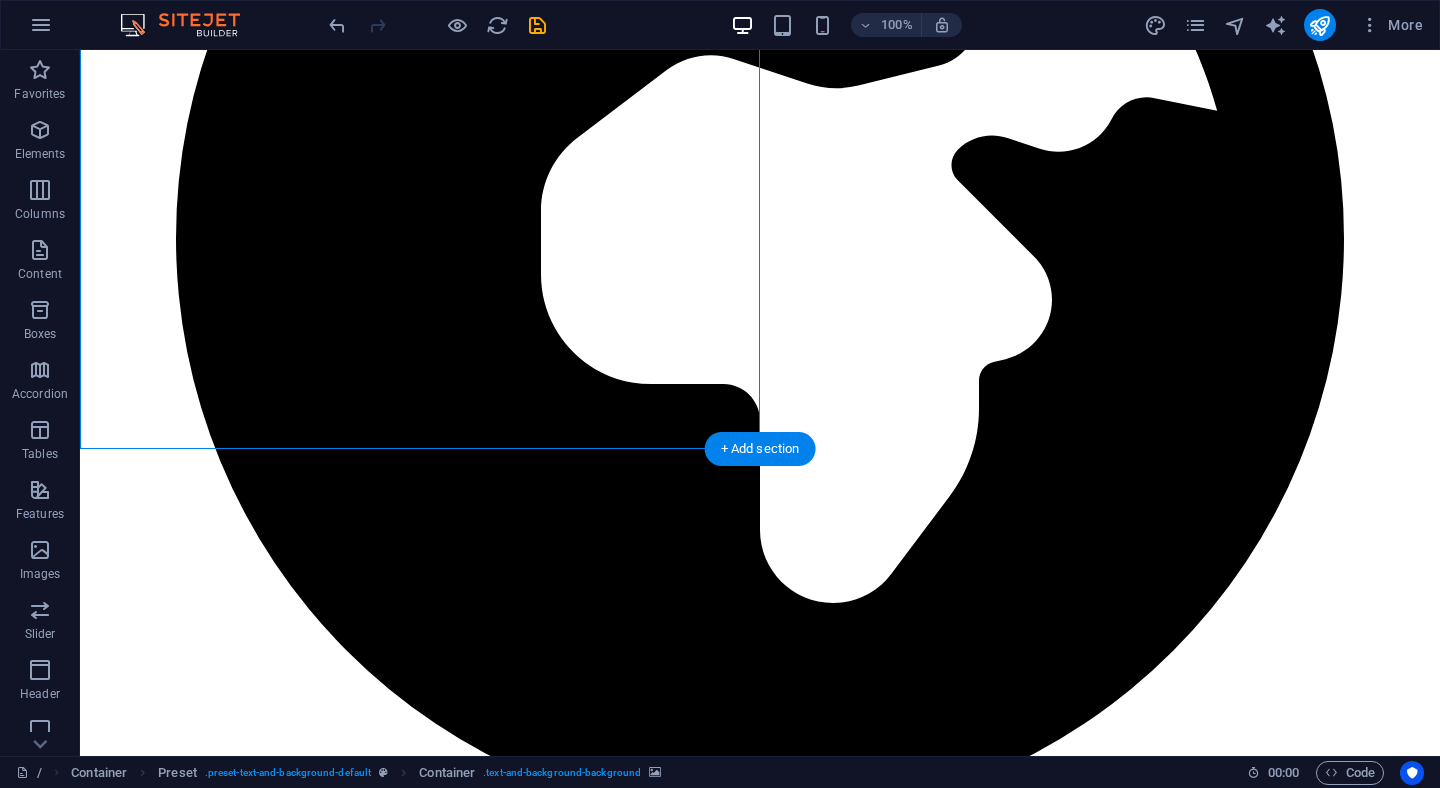 click at bounding box center (760, 5492) 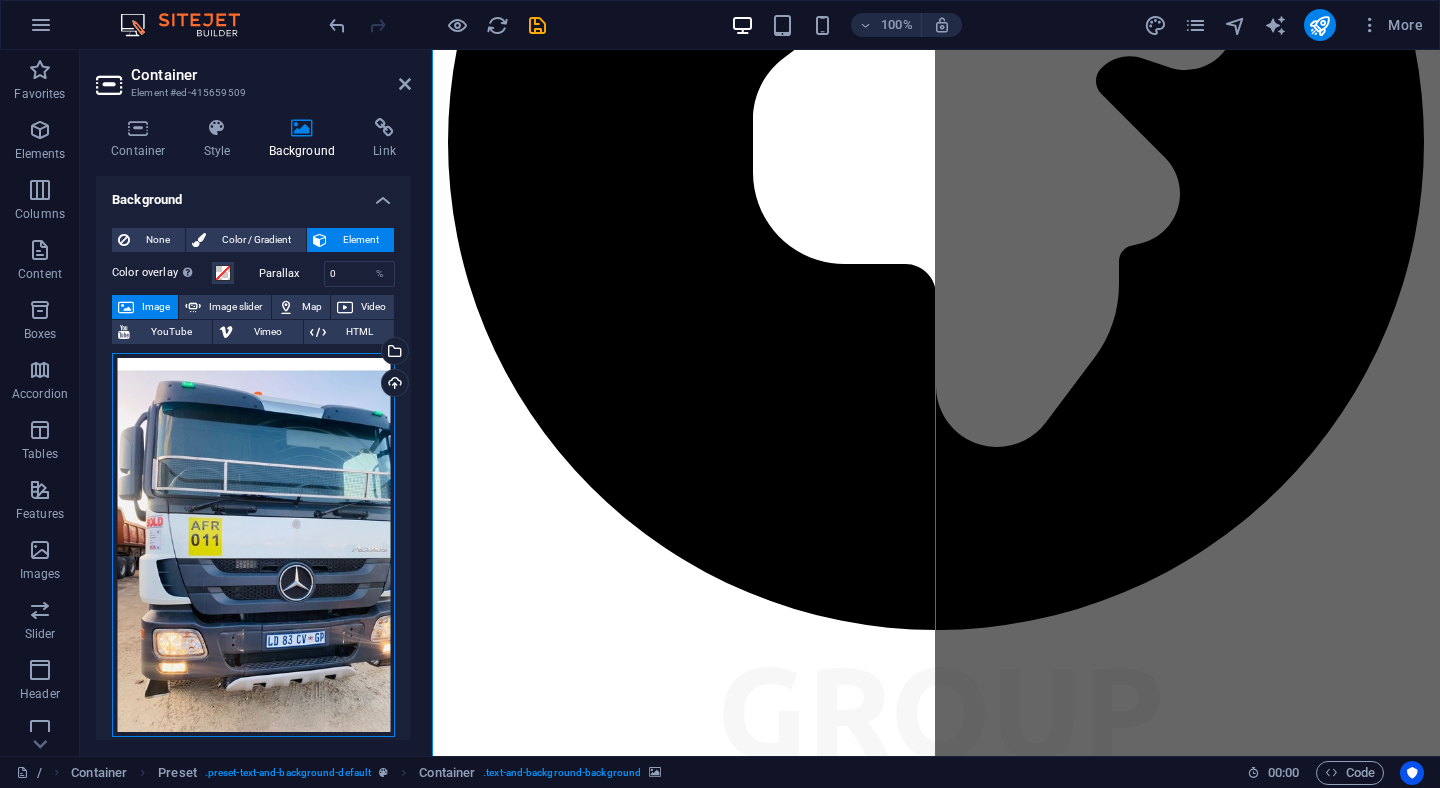 click on "Drag files here, click to choose files or select files from Files or our free stock photos & videos" at bounding box center [253, 545] 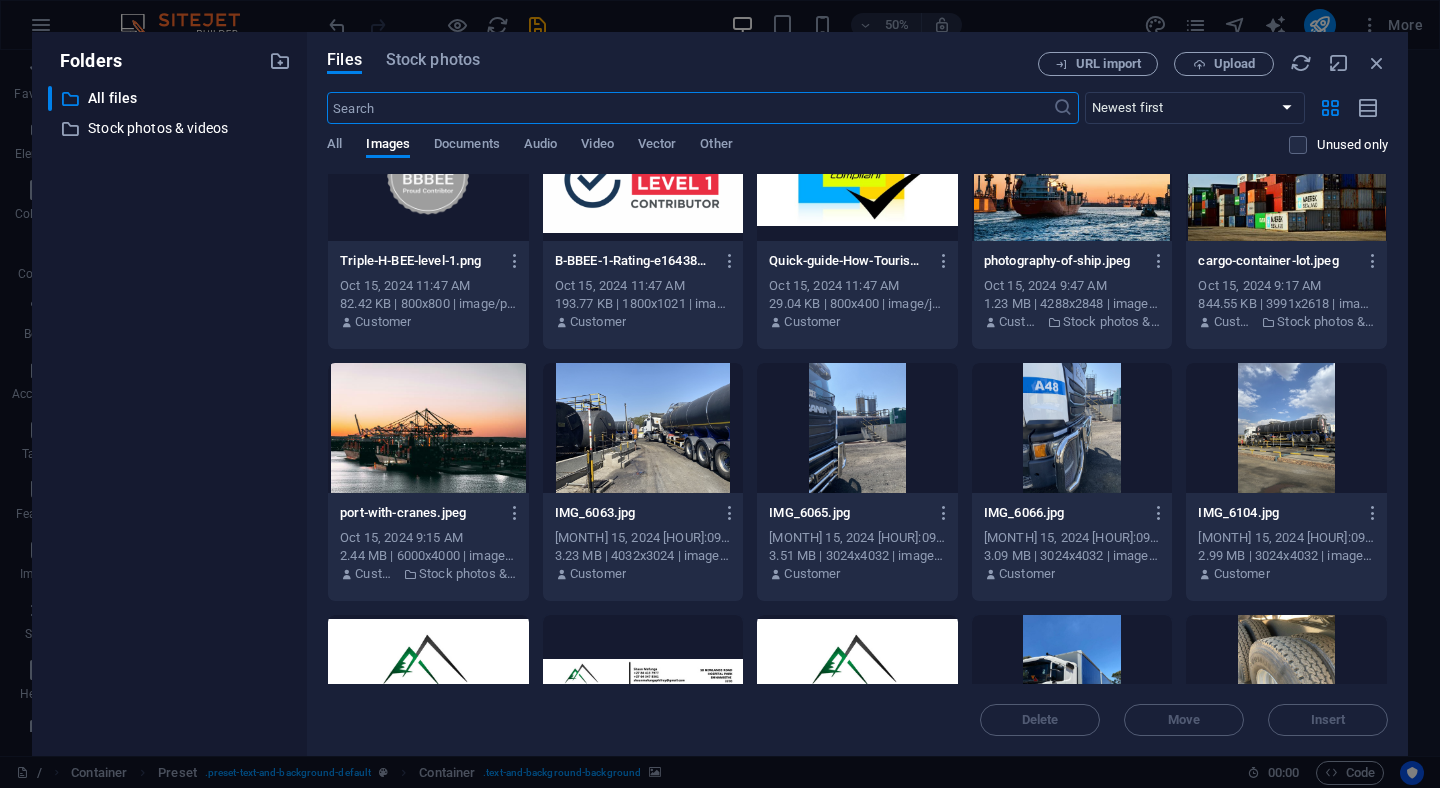 scroll, scrollTop: 3100, scrollLeft: 0, axis: vertical 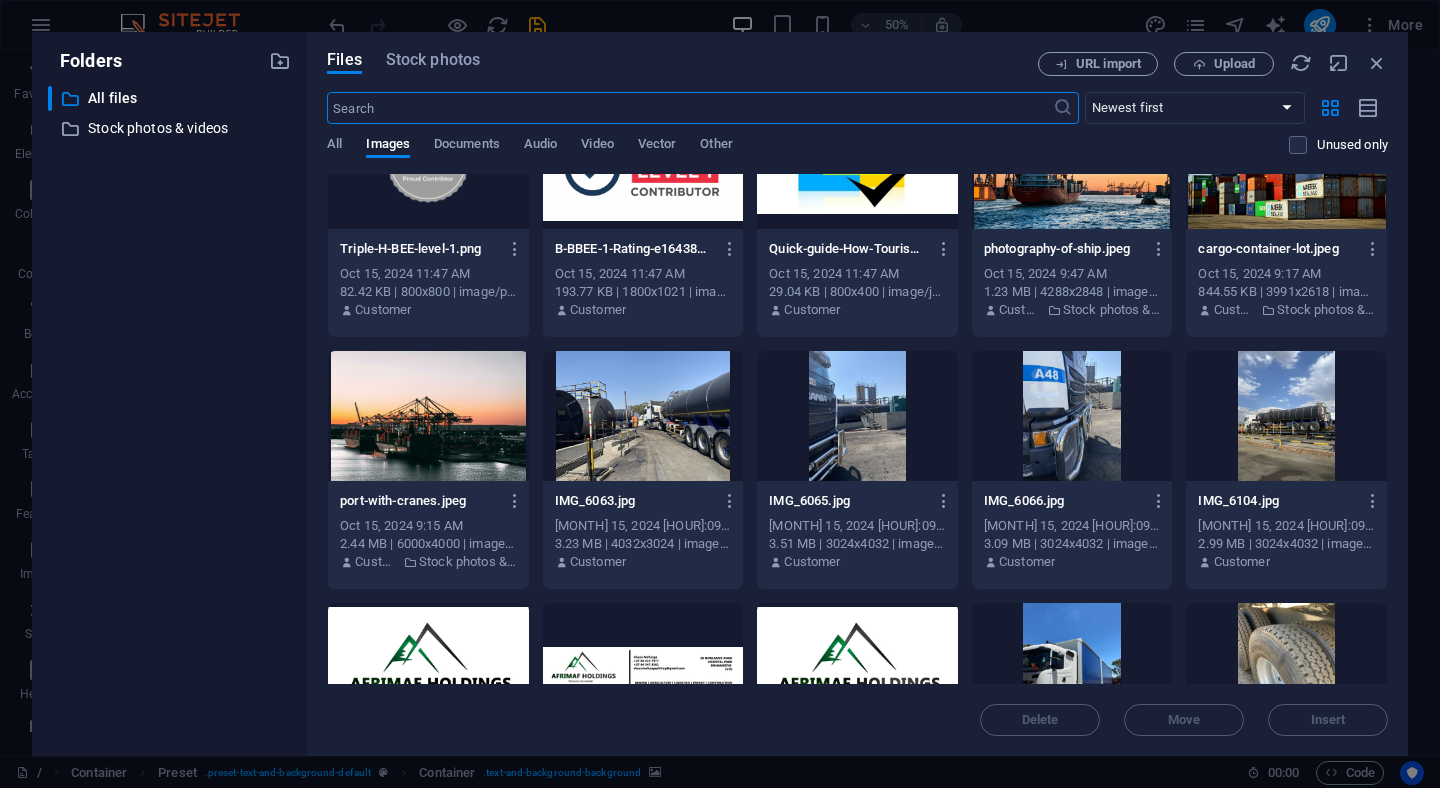 click at bounding box center (1286, 416) 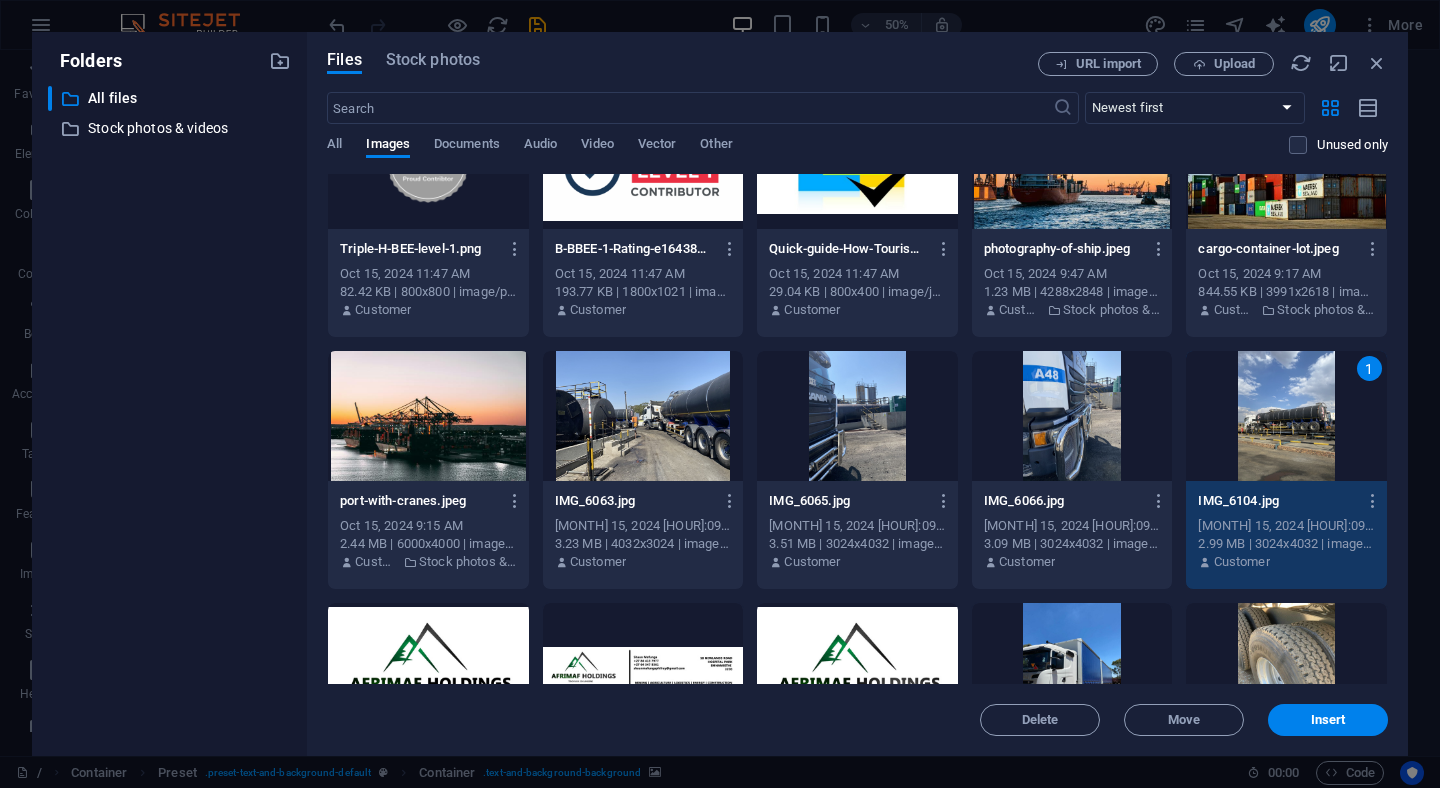 click on "1" at bounding box center (1286, 416) 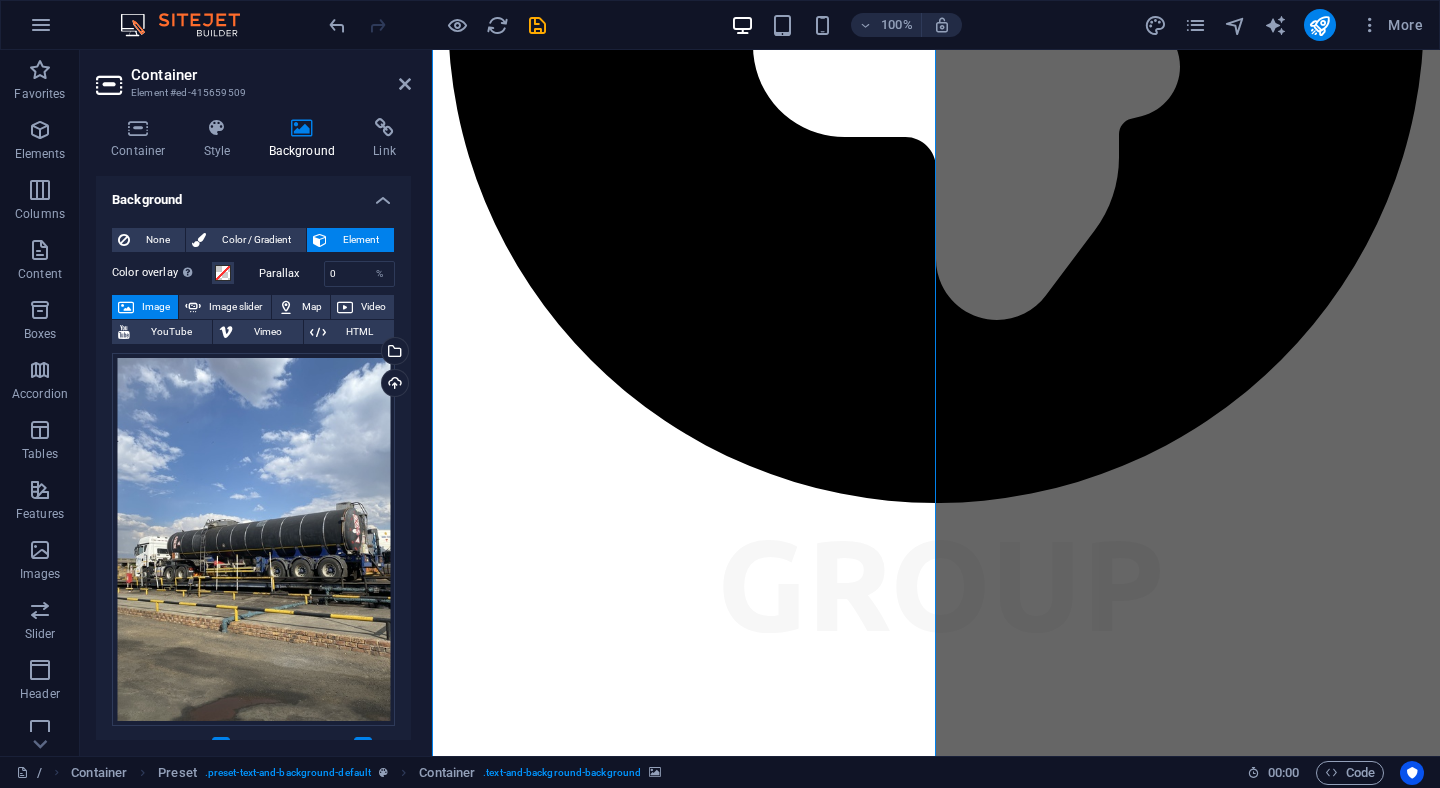 scroll, scrollTop: 2227, scrollLeft: 0, axis: vertical 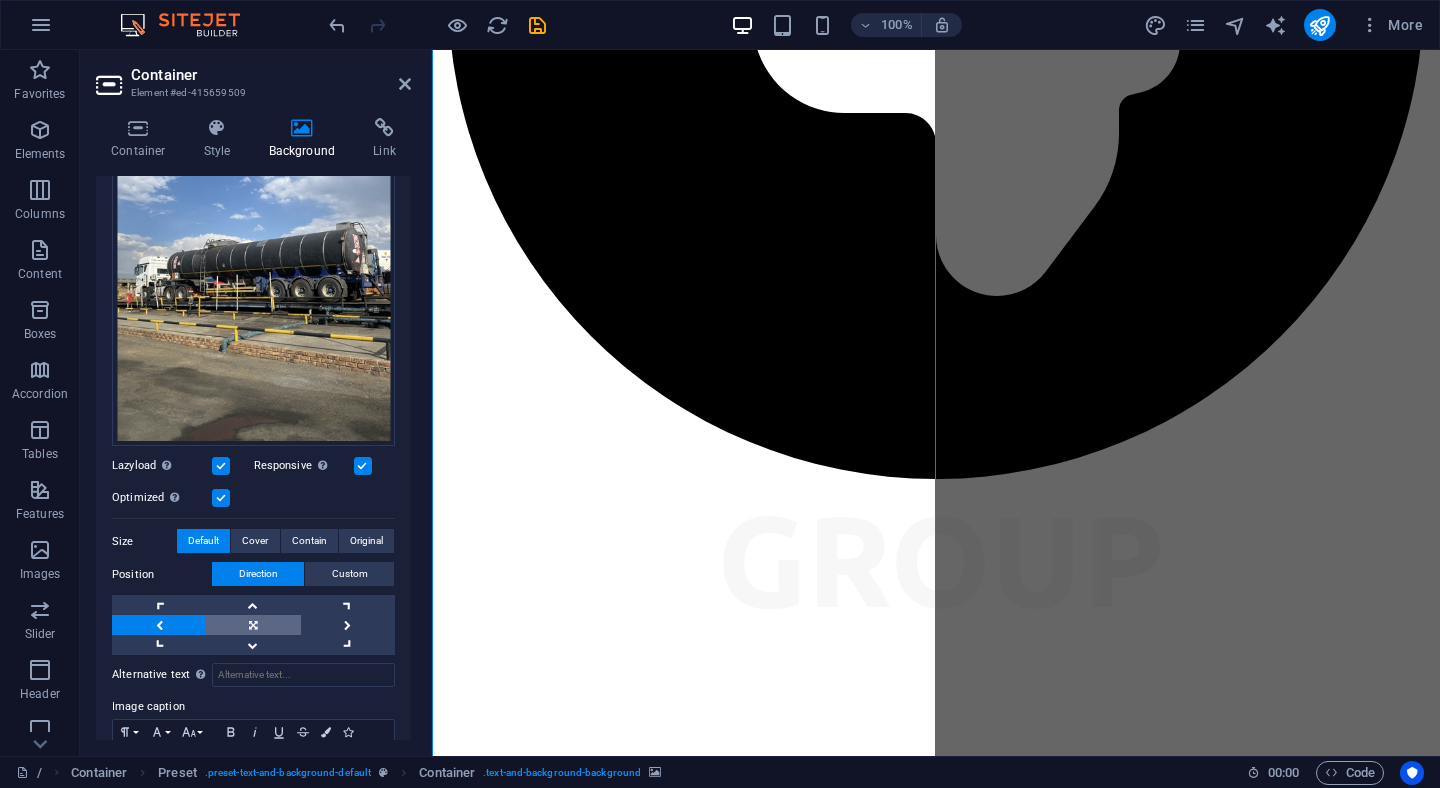 click at bounding box center (253, 625) 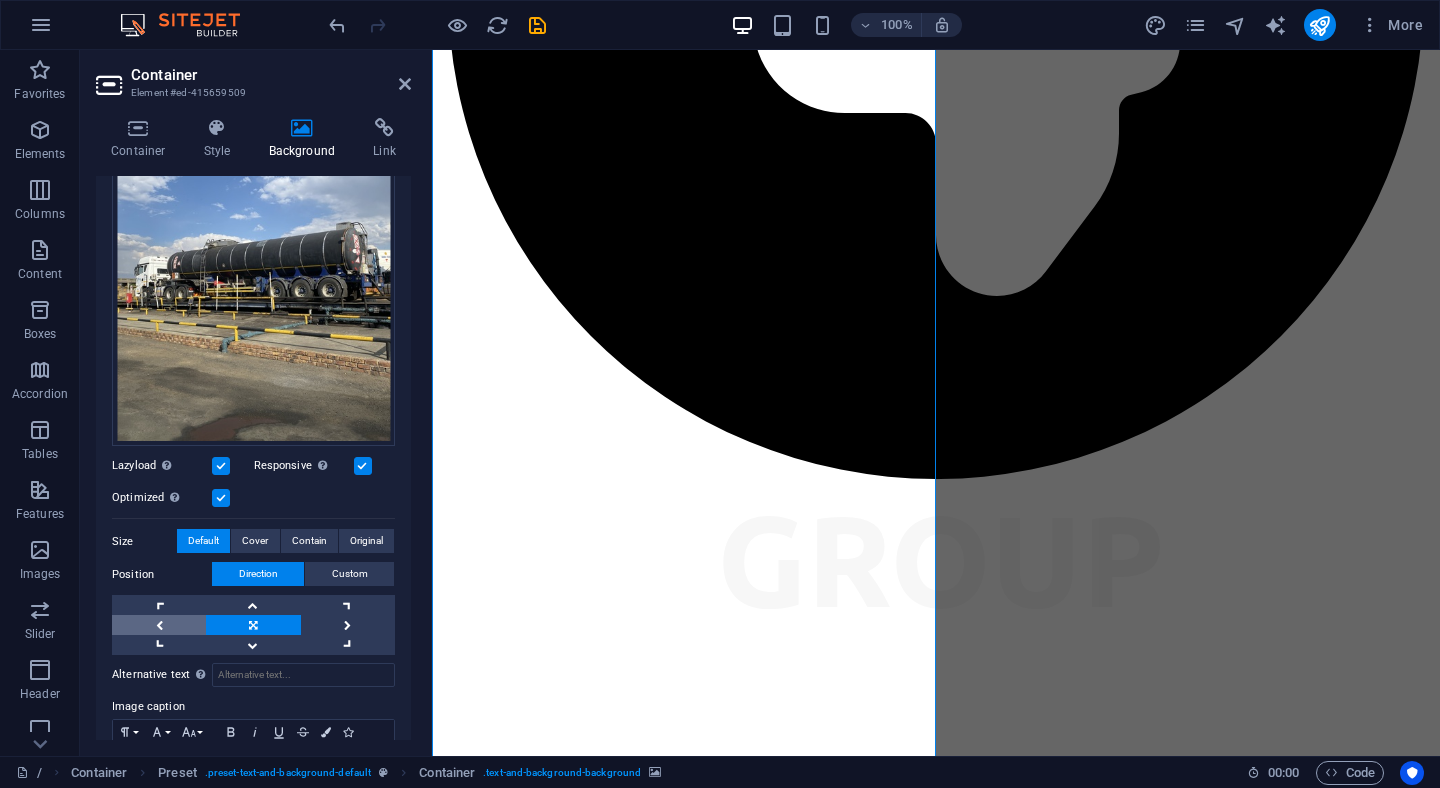 click at bounding box center [159, 625] 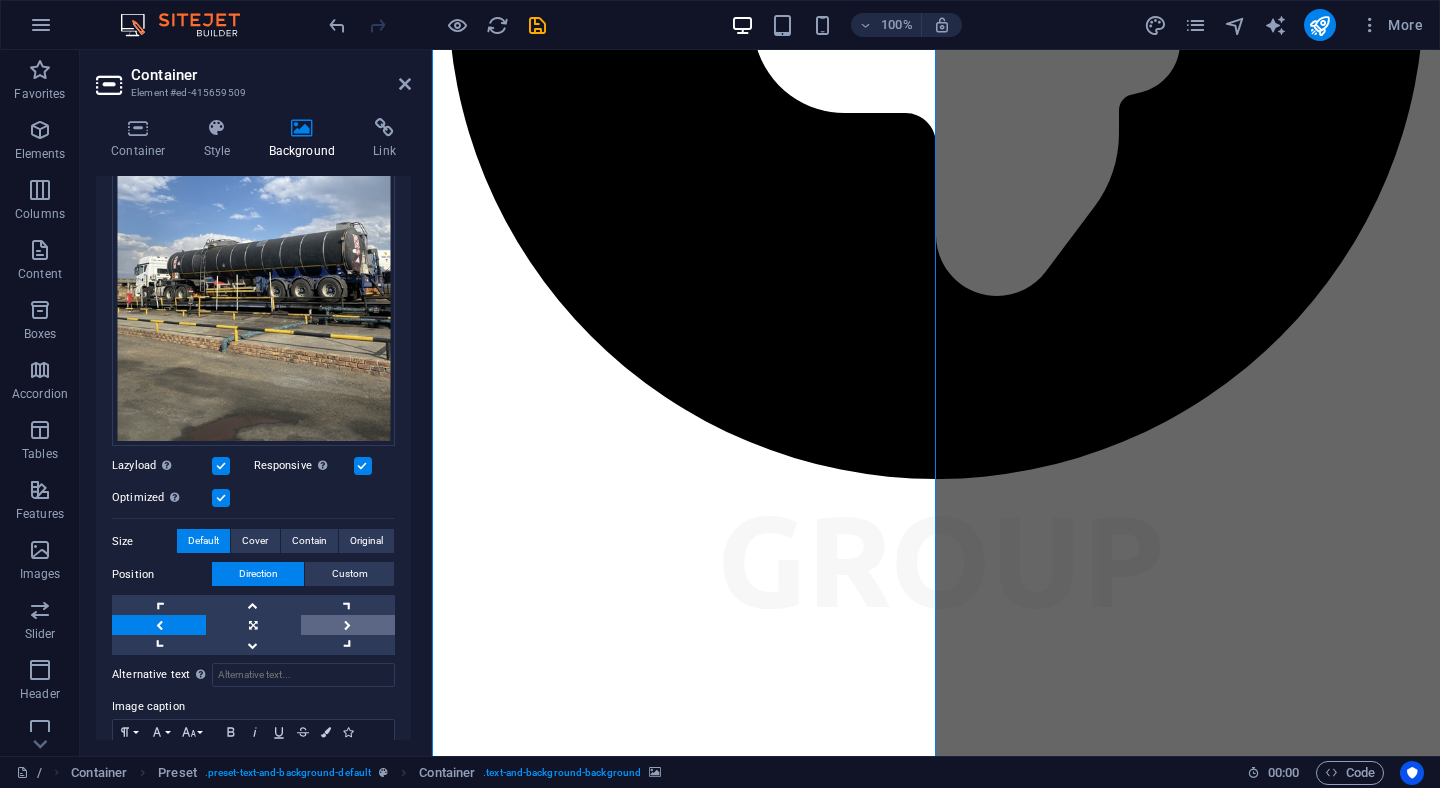 click at bounding box center [348, 625] 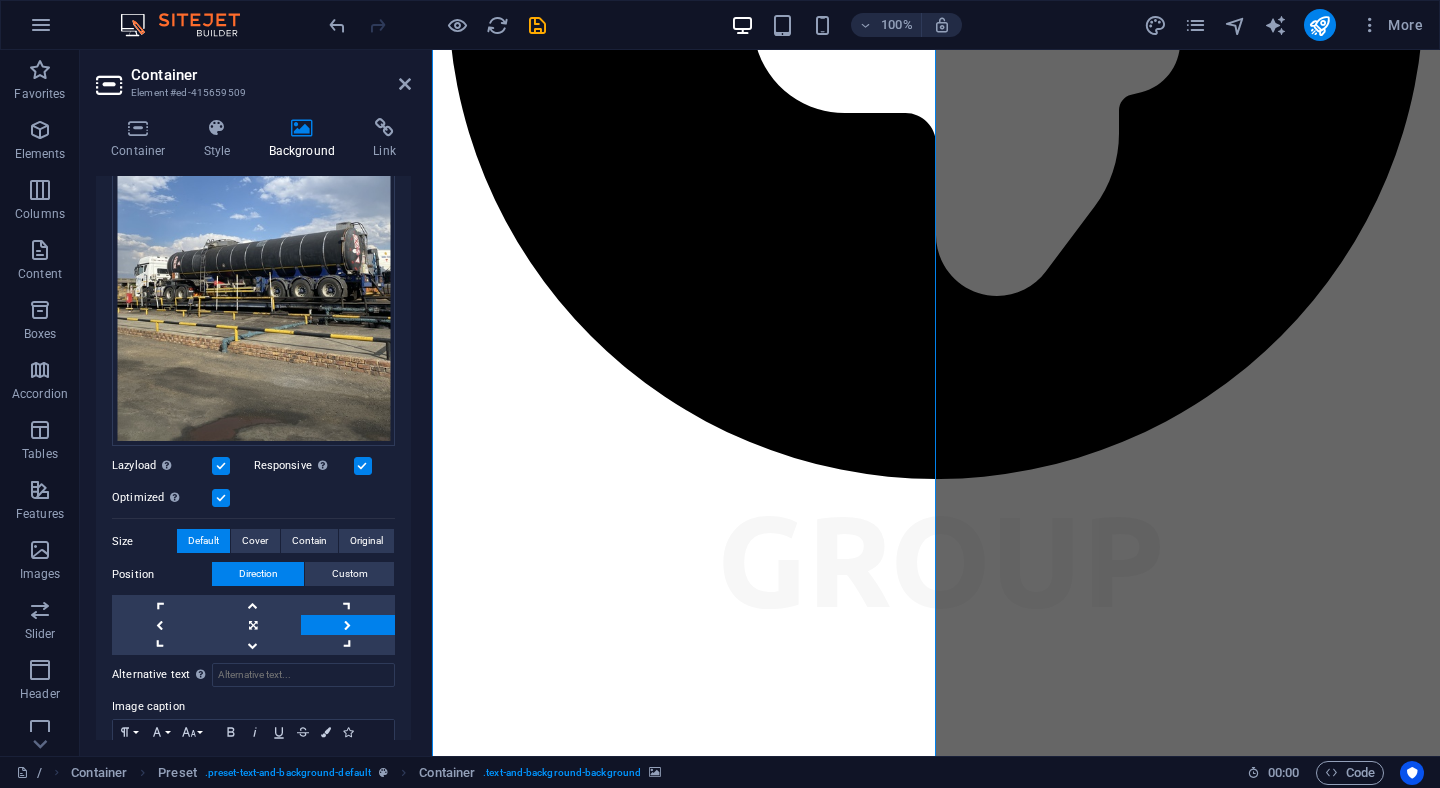 click at bounding box center (348, 625) 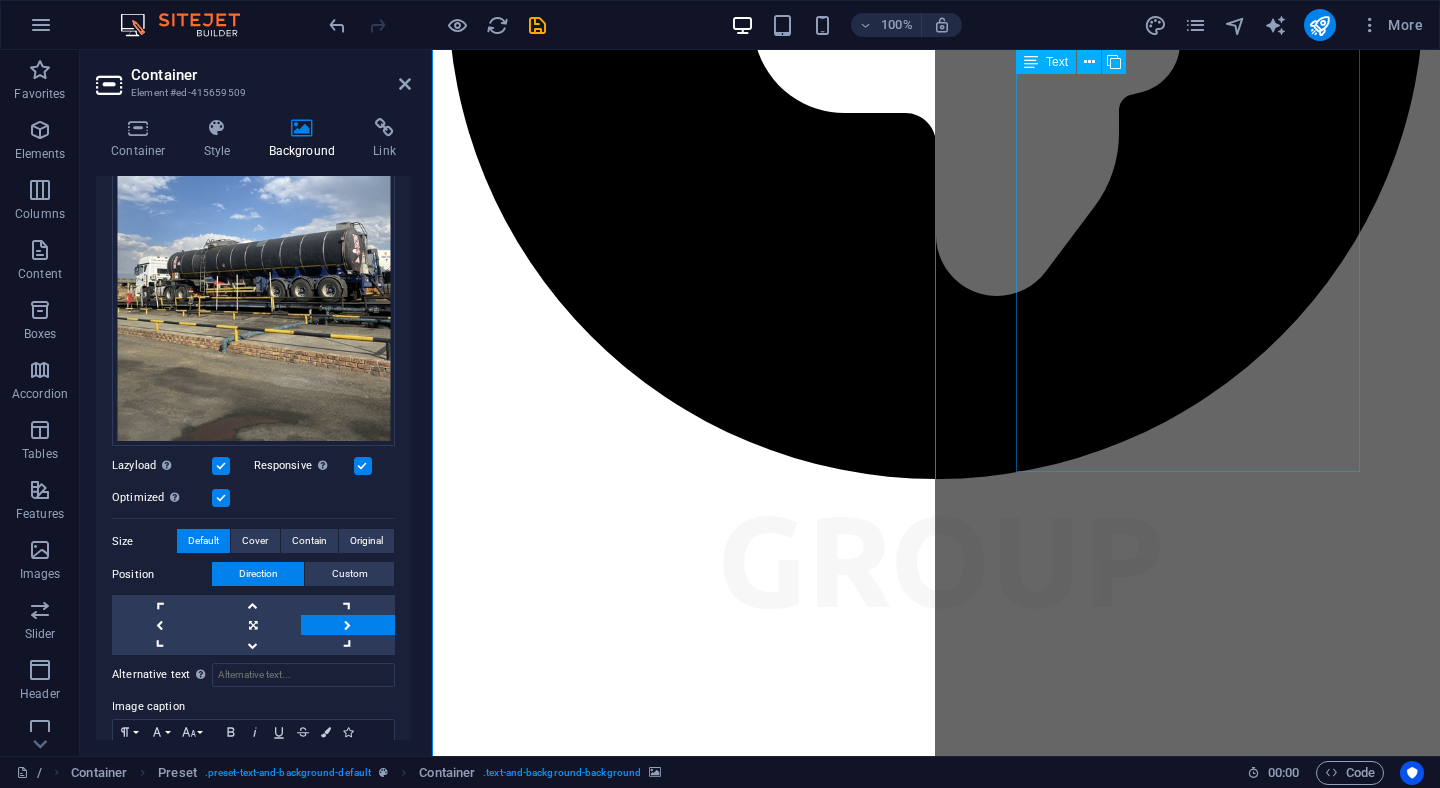 click on "At [COMPANY_NAME], our vision is to facilitate the most dynamic, innovative, and efficient trading experience for our clients. We aim to exceed customer expectations while achieving market leadership and excellence. In doing so, we strive to create employment opportunities across [COUNTRY] and the broader [CONTINENT] continent. Our guiding principle, "Tinovaka Sihlangene," a combination of Shona and Zulu meaning "We will build together as a unit," reflects our commitment to collaborative growth. We are dedicated to the continuous development of both existing and new products through our policy of continuous improvement and close partnership with our clients. Our unwavering commitment to quality and meticulous attention to detail ensure that our products are manufactured and delivered to the highest standards." at bounding box center (936, 7055) 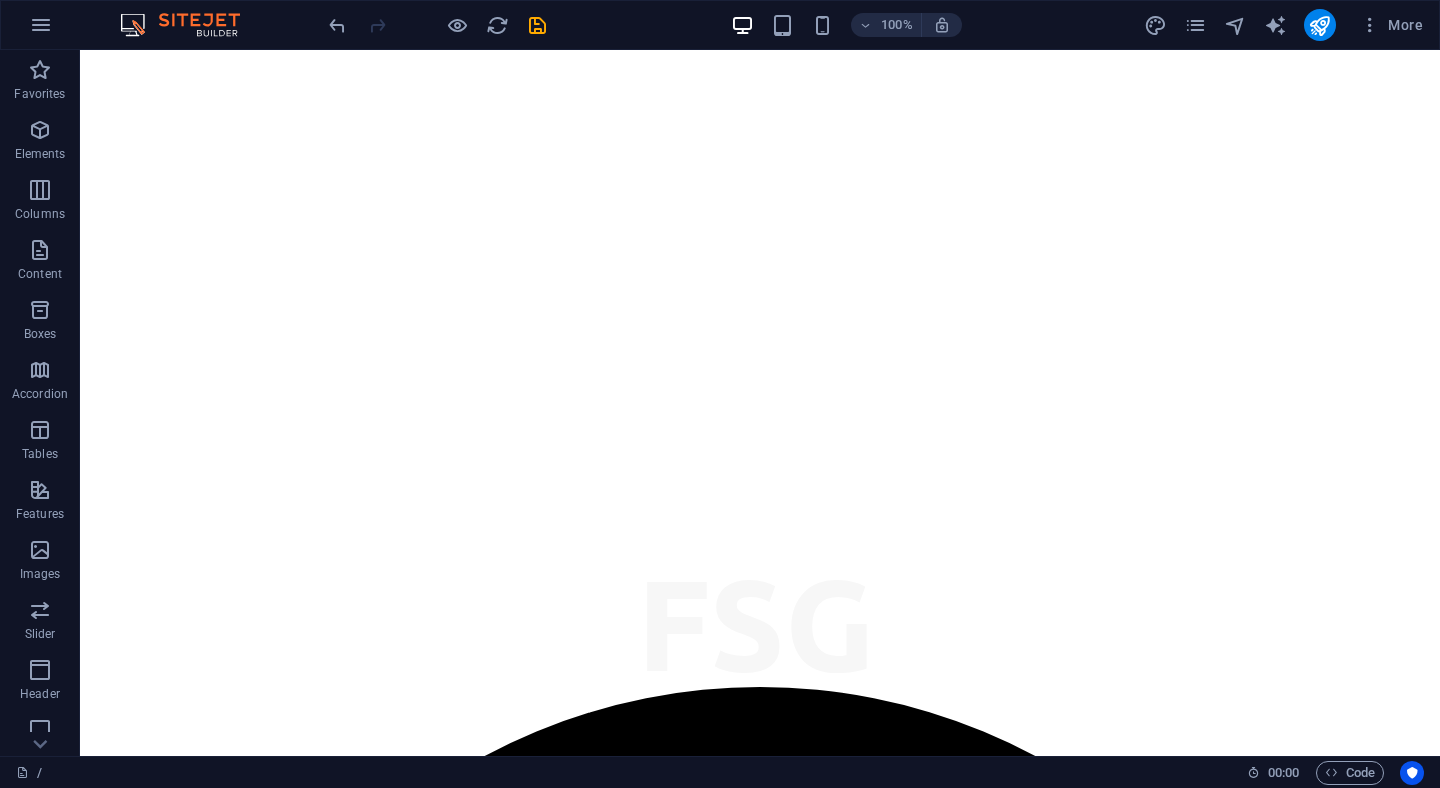 scroll, scrollTop: 1089, scrollLeft: 0, axis: vertical 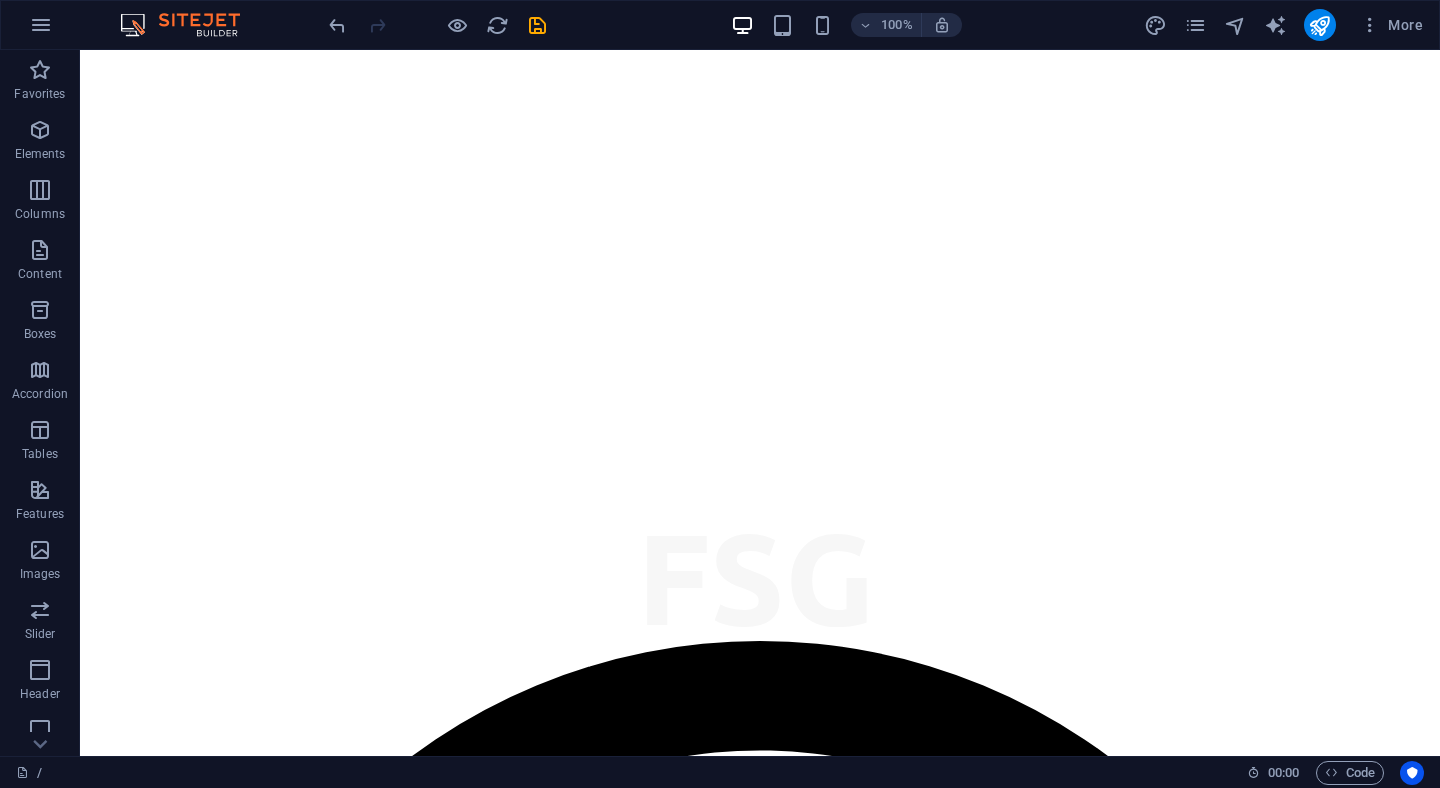 click at bounding box center (760, 5555) 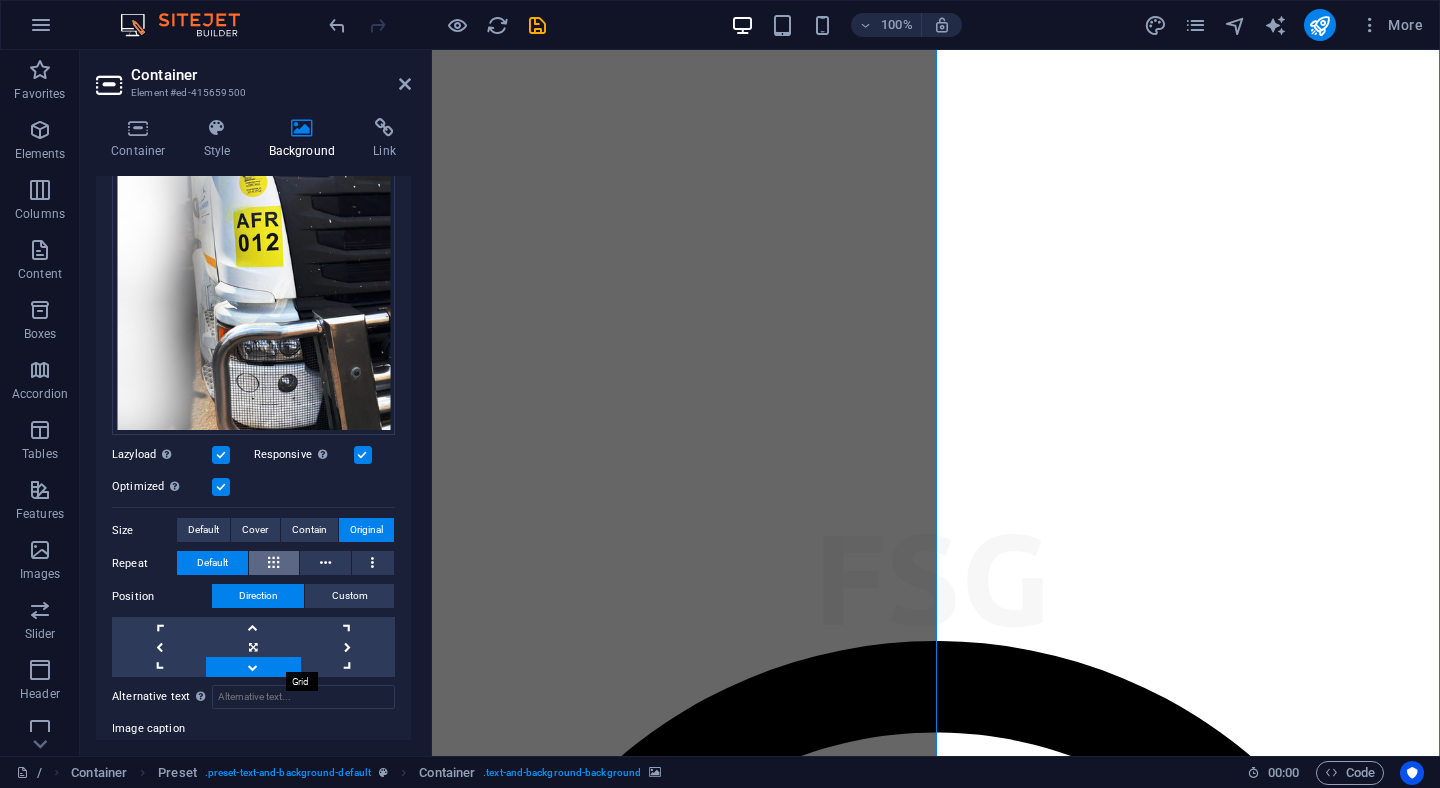 scroll, scrollTop: 290, scrollLeft: 0, axis: vertical 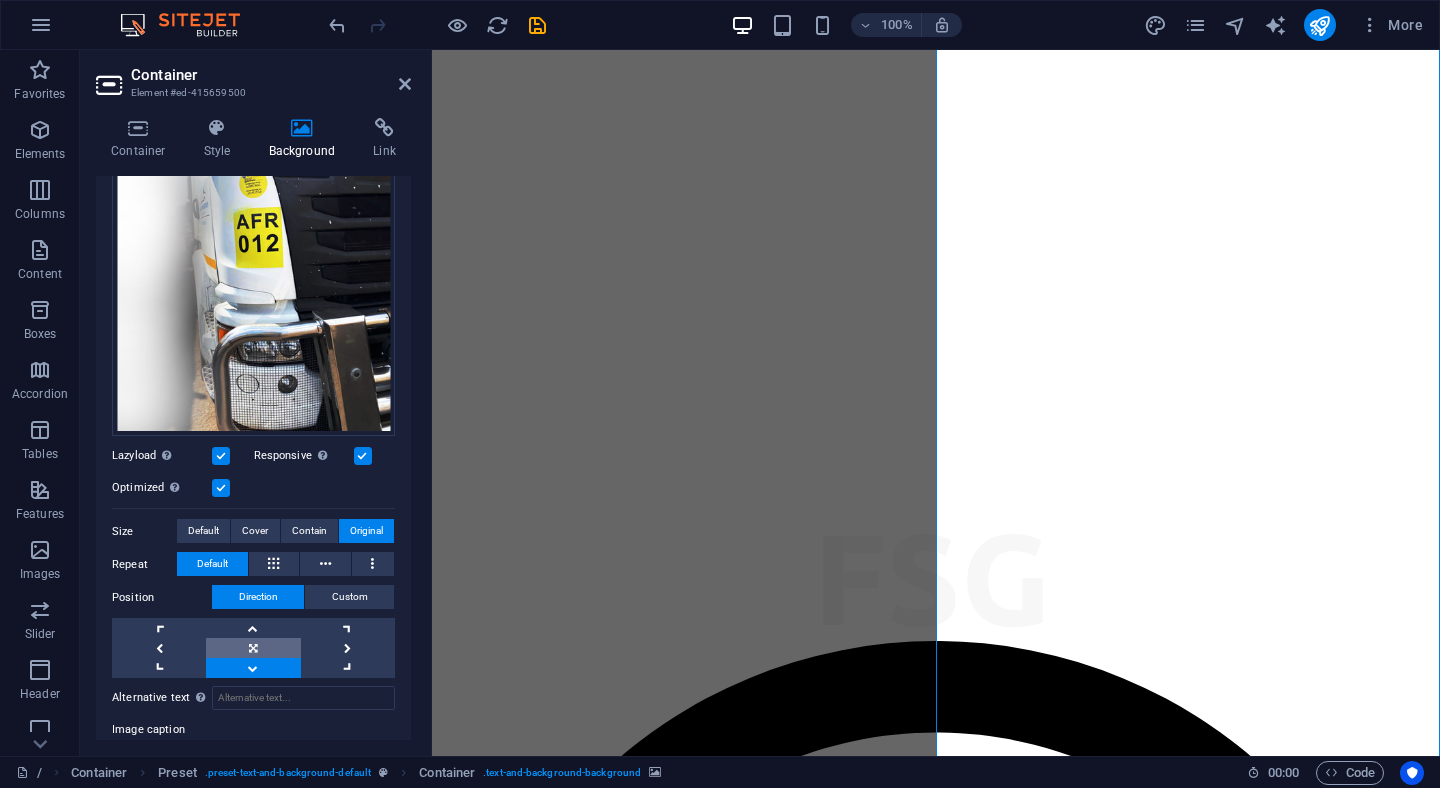 click at bounding box center [253, 648] 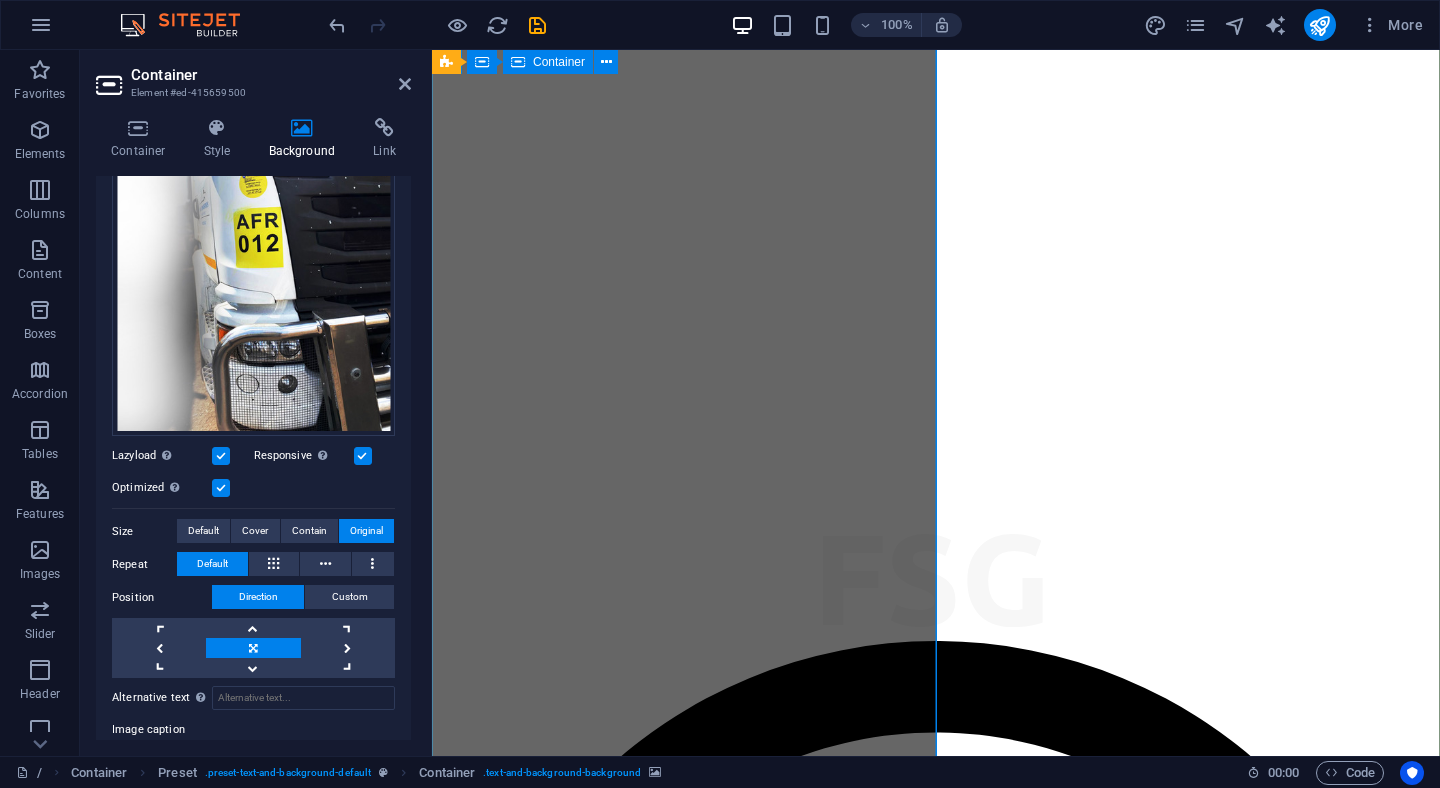 click on "About us      [COMPANY_NAME] is a collaborative network of leading transport companies, brokers, and clients across Southern Africa. Under the umbrella of [COMPANY_NAME], we specialize in the transportation of a diverse range of commodities throughout the region. Our fleet continues to grow and includes side tippers, super link tautliners, super link flatbeds, as well as Diesel  , HFO , Bitumen , LPG , other specialised  tankers, and tri-axle trucks. [COMPANY_NAME] primarily services key routes connecting various mines in [COUNTRY] to major ports, including Durban Bulk Connections, Maydon Wharf, Richards Bay, Saldanha Bay, and Port Elizabeth. Additionally, our fleet management service ensures efficient and smooth operations for our subcontracted truck owners, providing them with peace of mind. We also offer both short-term and long-term  contracts within [COUNTRY] and SADC region. SIDE TIPPERS TAUTLINERS CHEMICAL TANKERS TRIAXLES DIESEL TANKERS SUPERLINK FLATBEDS" at bounding box center (936, 4115) 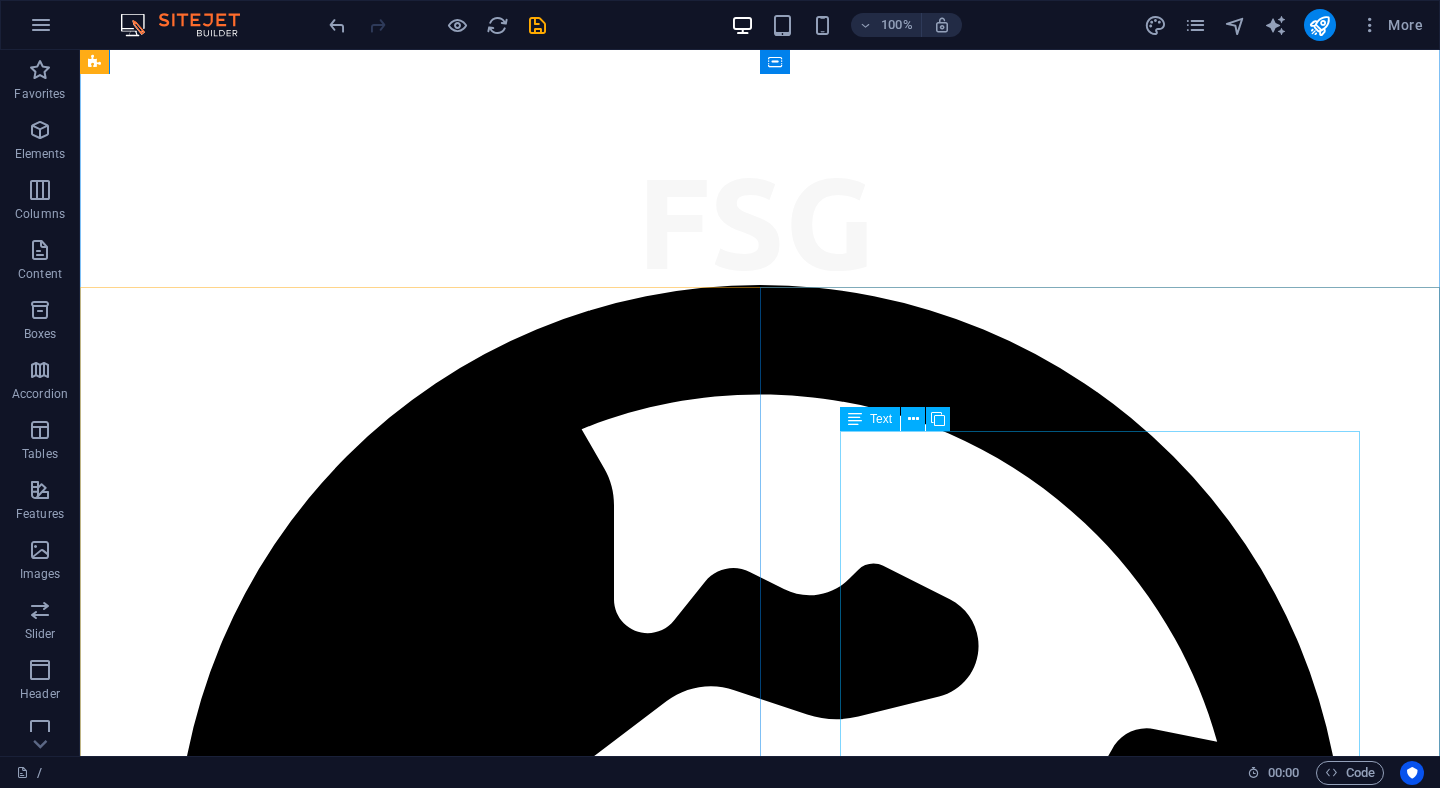 scroll, scrollTop: 1402, scrollLeft: 0, axis: vertical 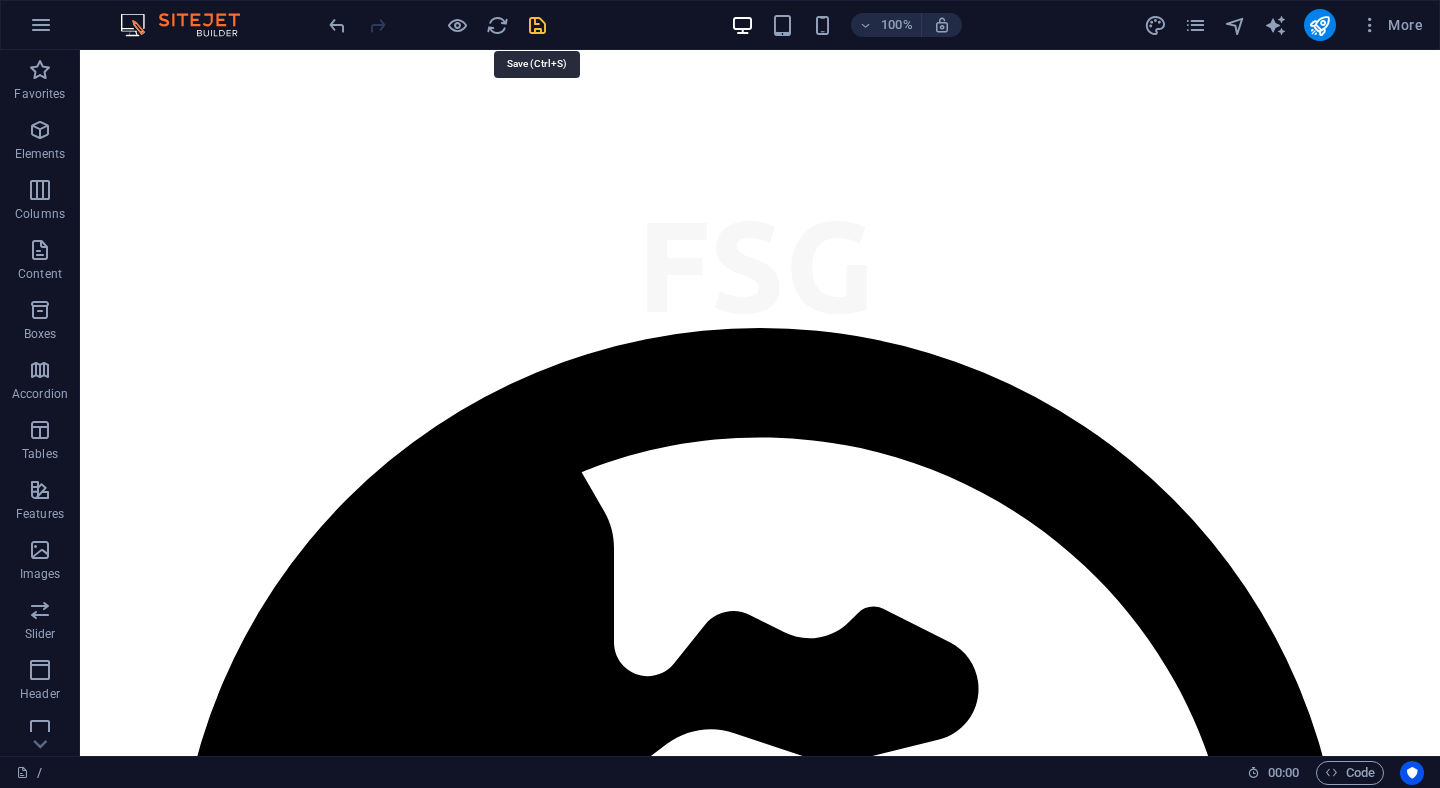 click at bounding box center (537, 25) 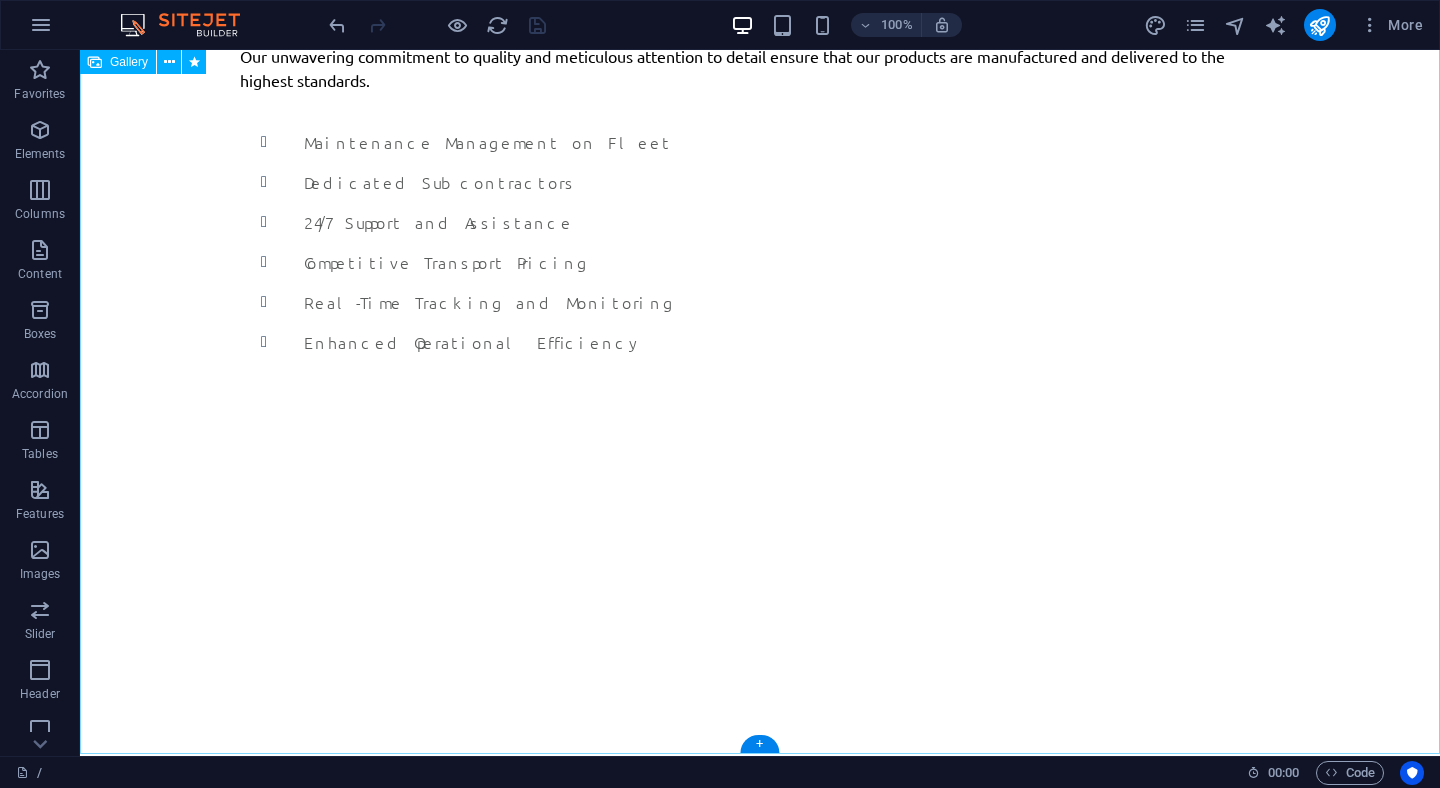 scroll, scrollTop: 9277, scrollLeft: 0, axis: vertical 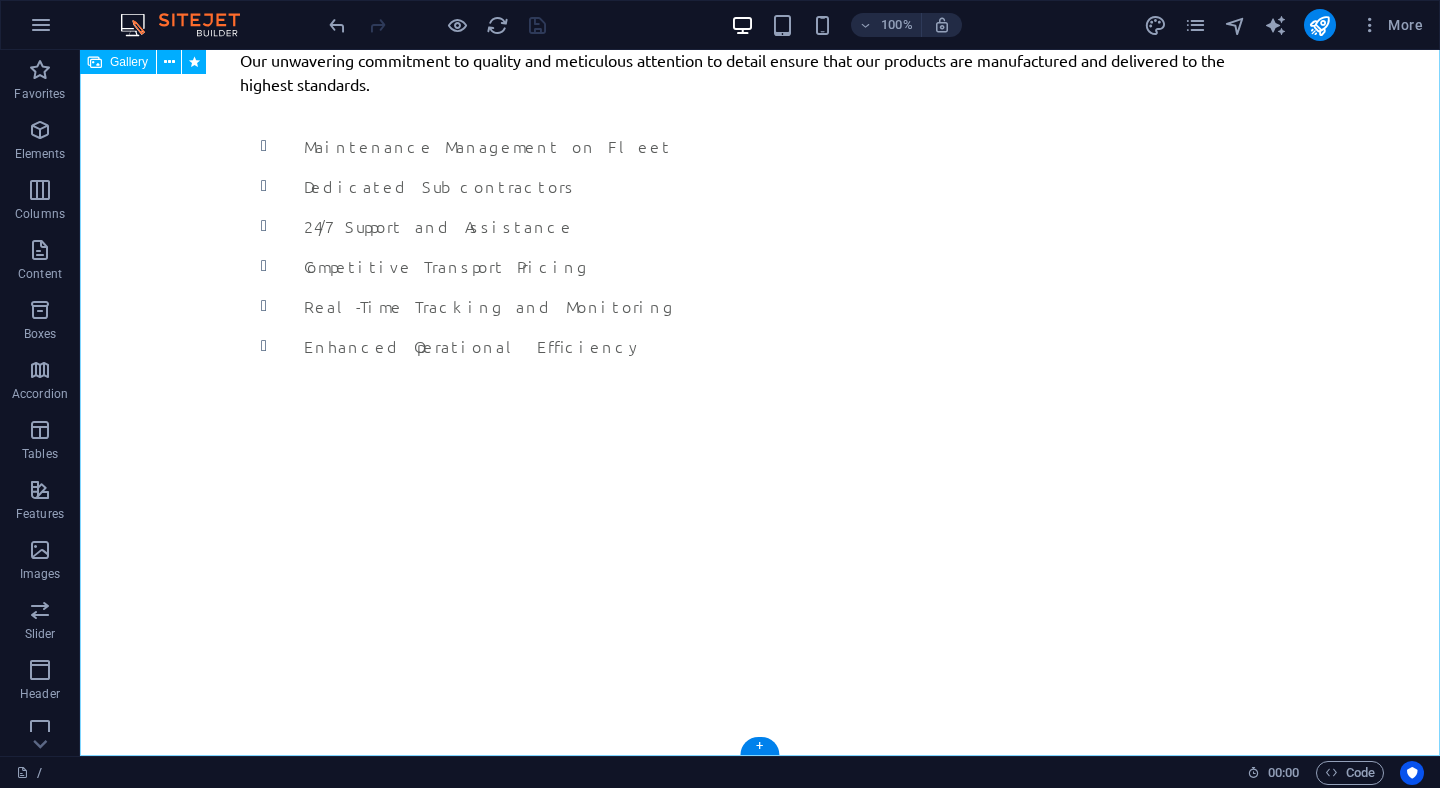 click at bounding box center [931, 33481] 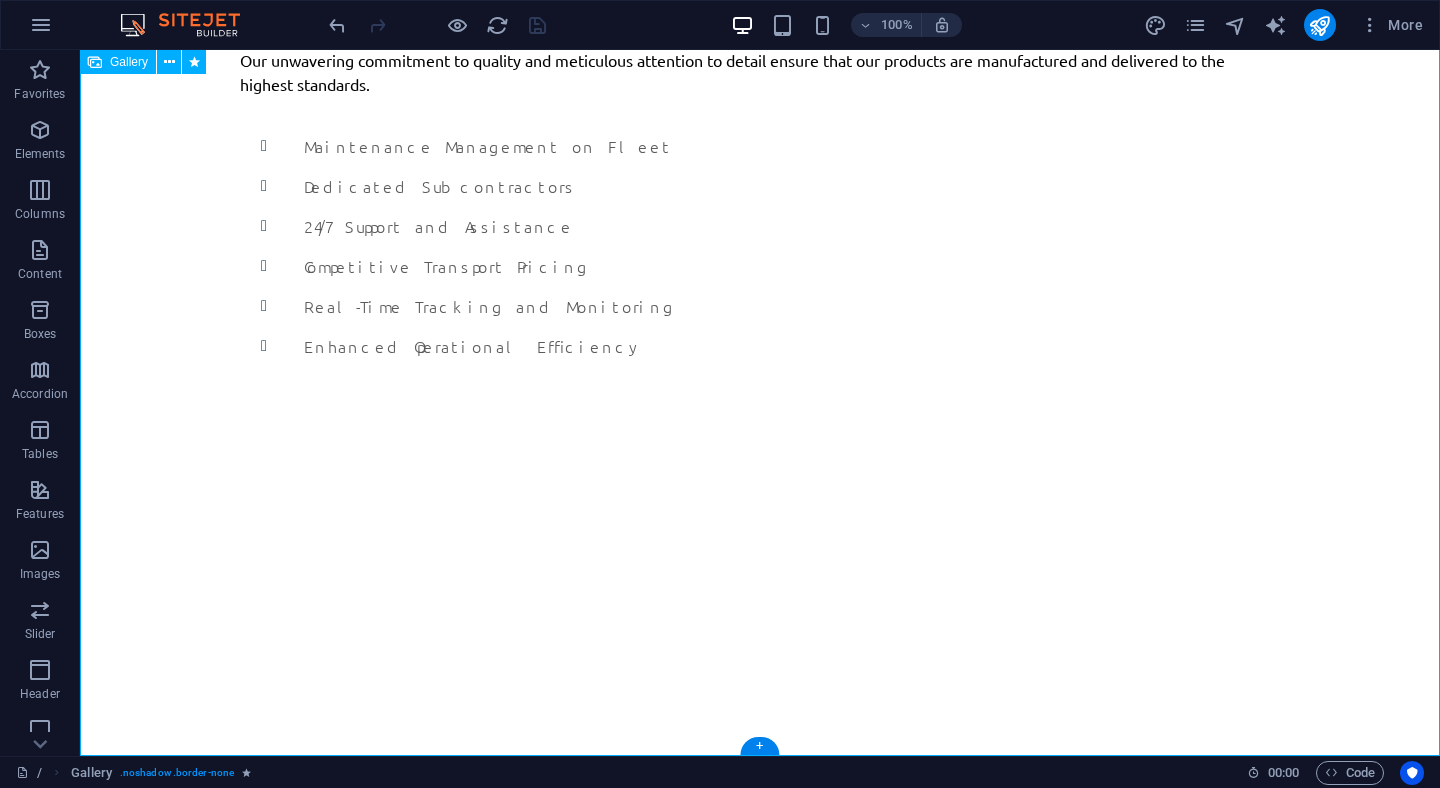 click at bounding box center [931, 33481] 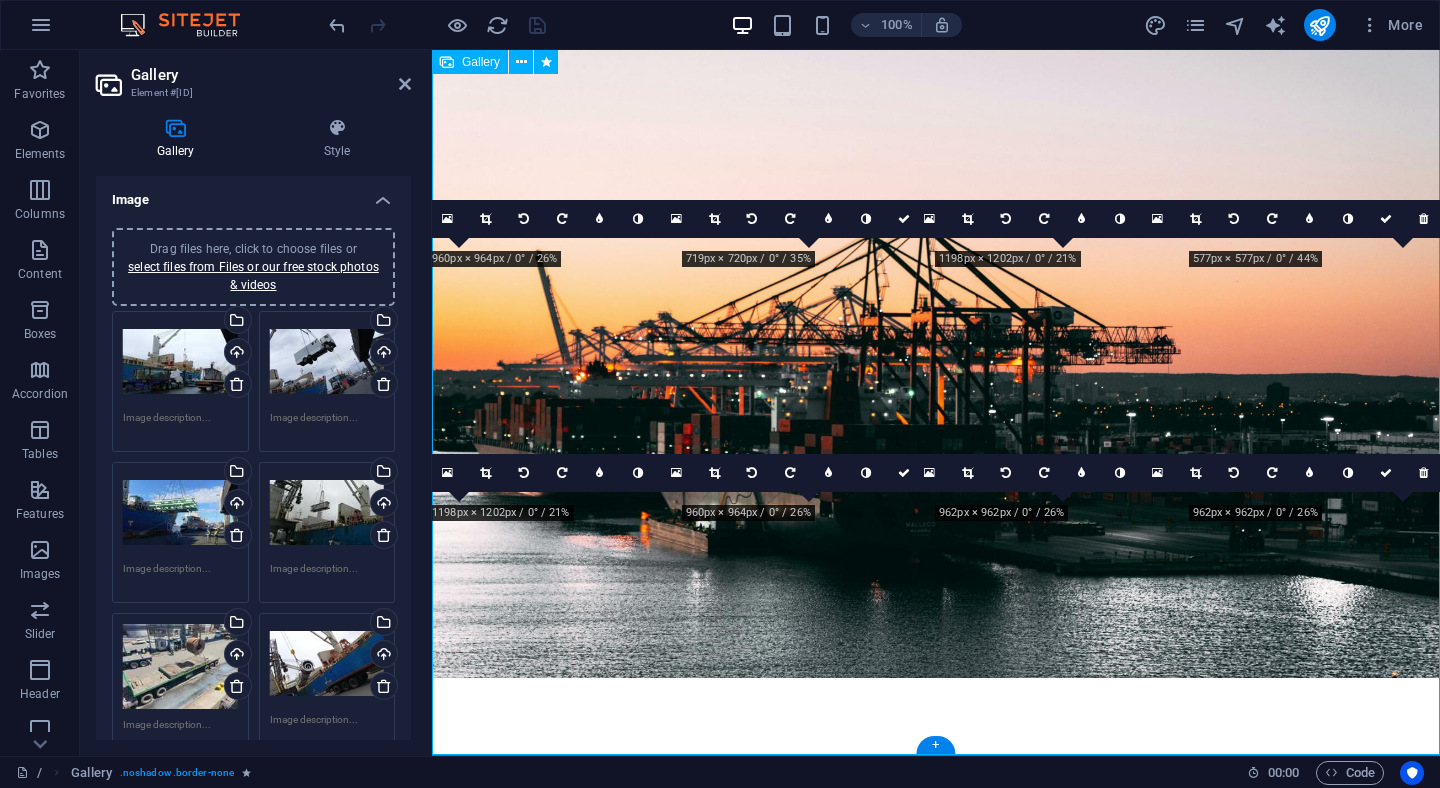 scroll, scrollTop: 9777, scrollLeft: 0, axis: vertical 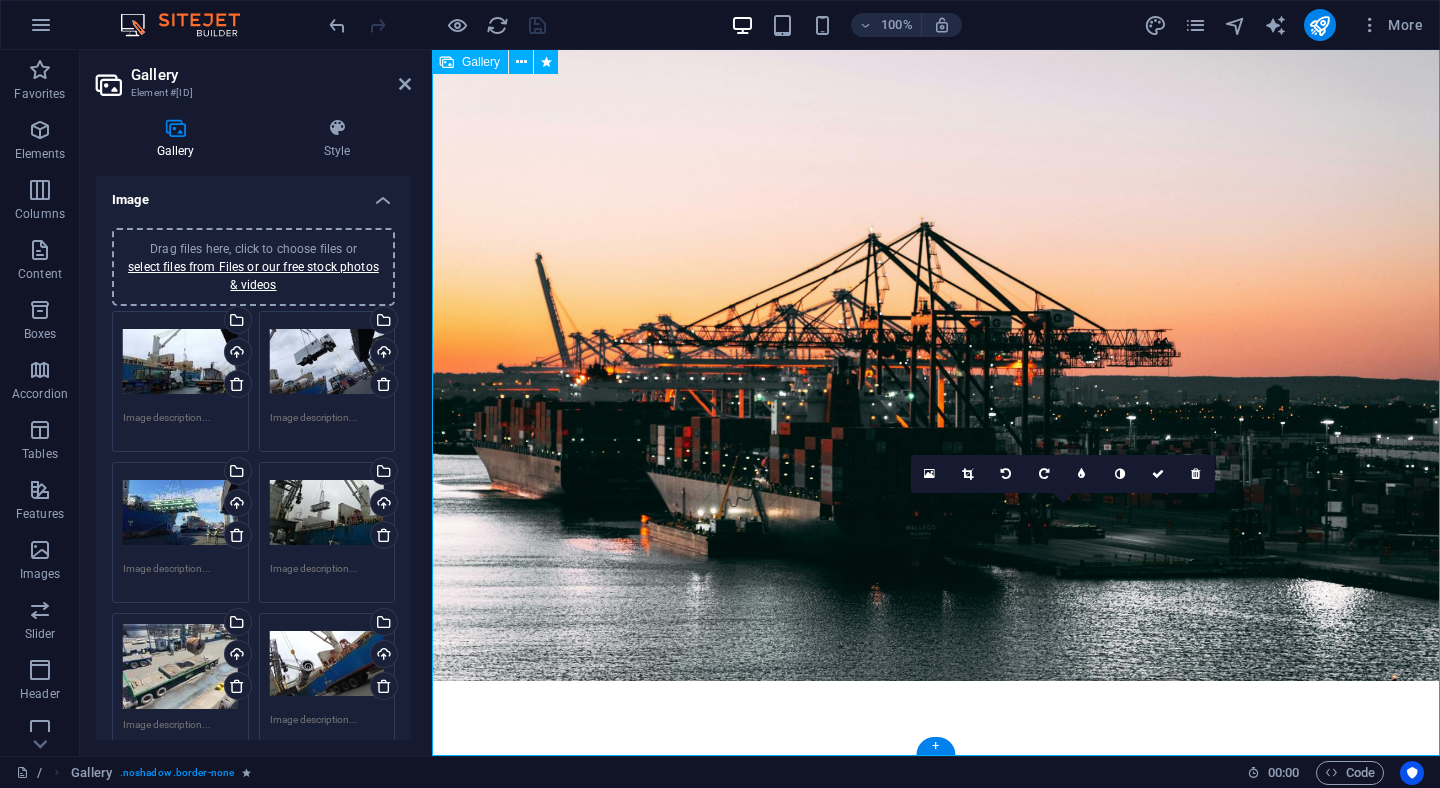 click at bounding box center [1063, 30030] 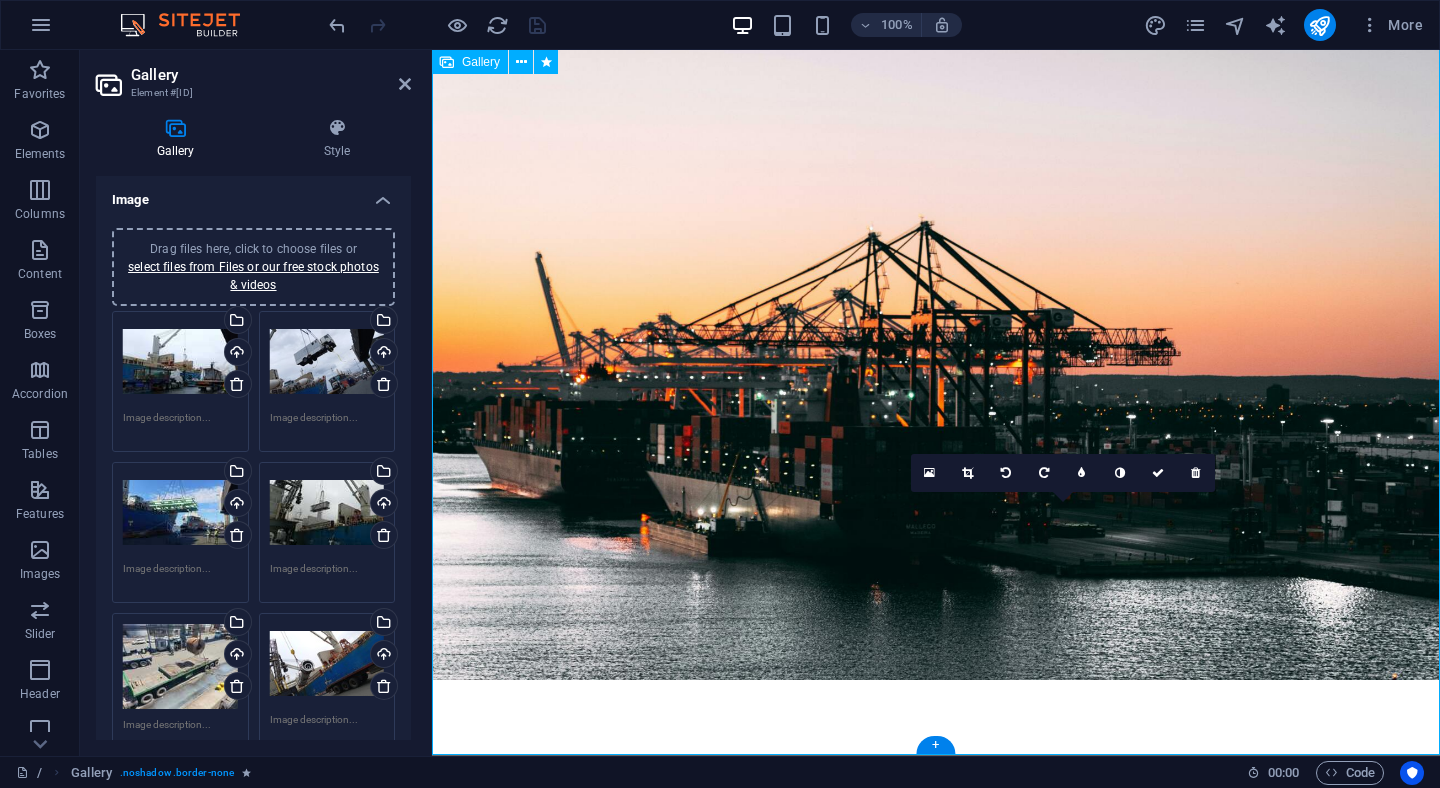 scroll, scrollTop: 9777, scrollLeft: 0, axis: vertical 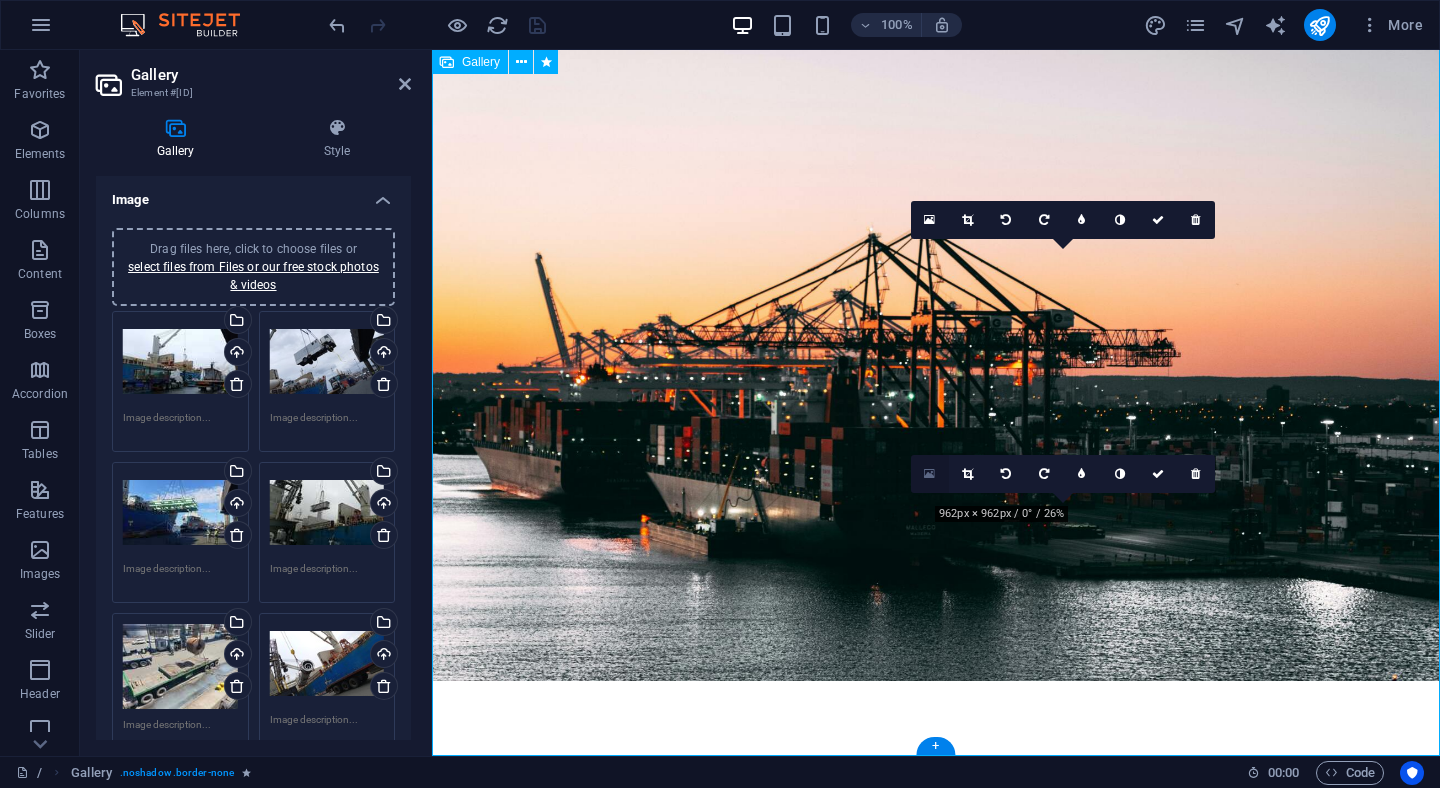 click at bounding box center [929, 474] 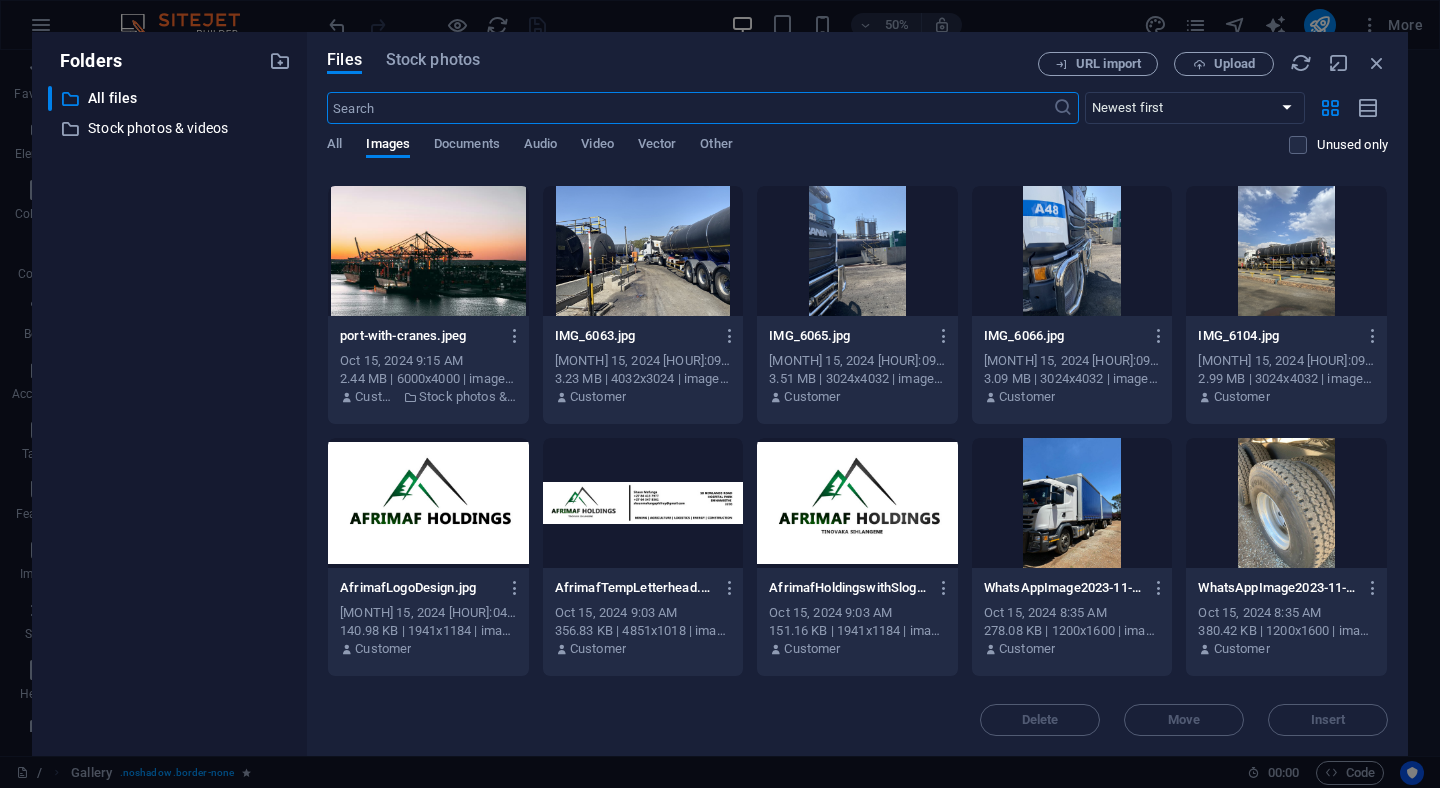 scroll, scrollTop: 3219, scrollLeft: 0, axis: vertical 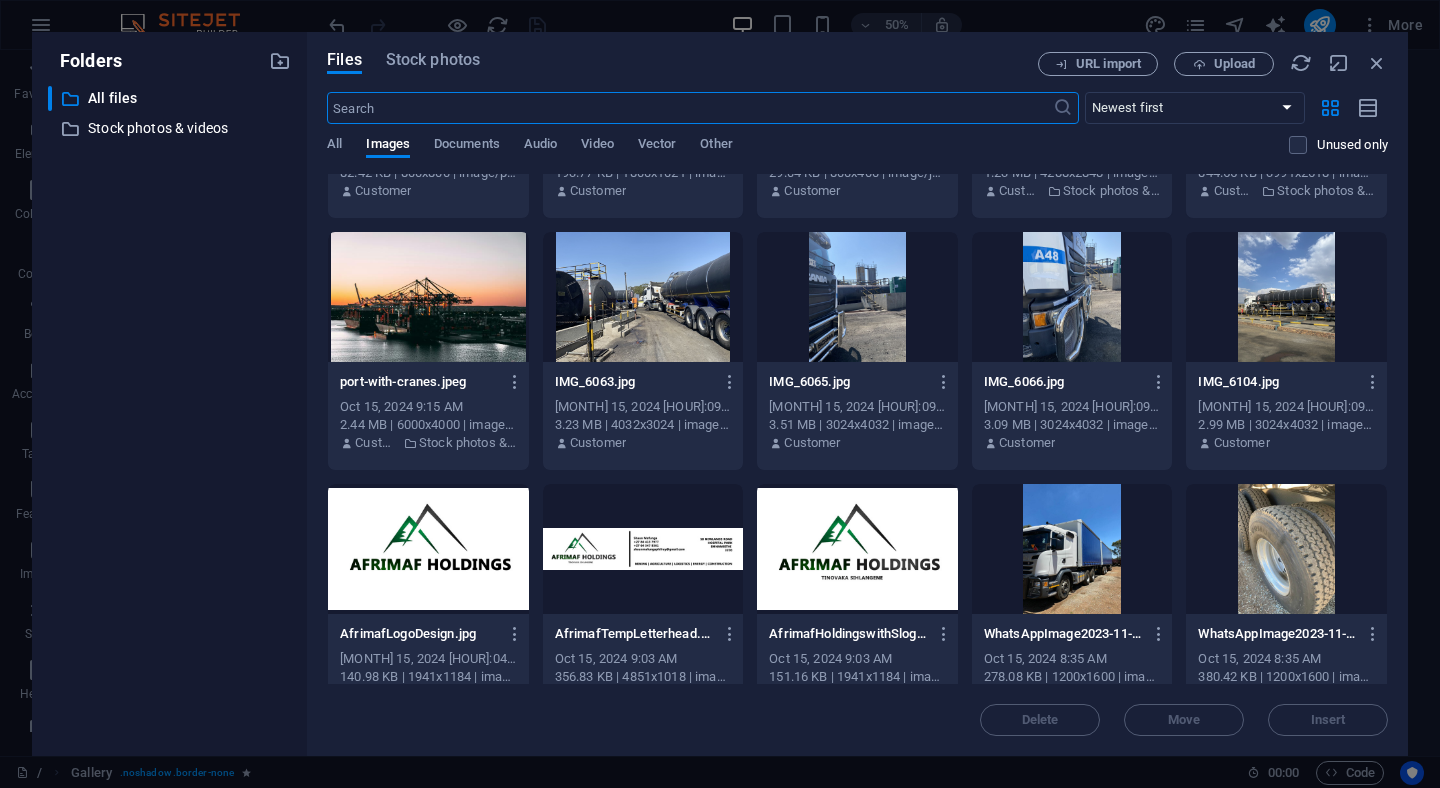 click at bounding box center (1072, 549) 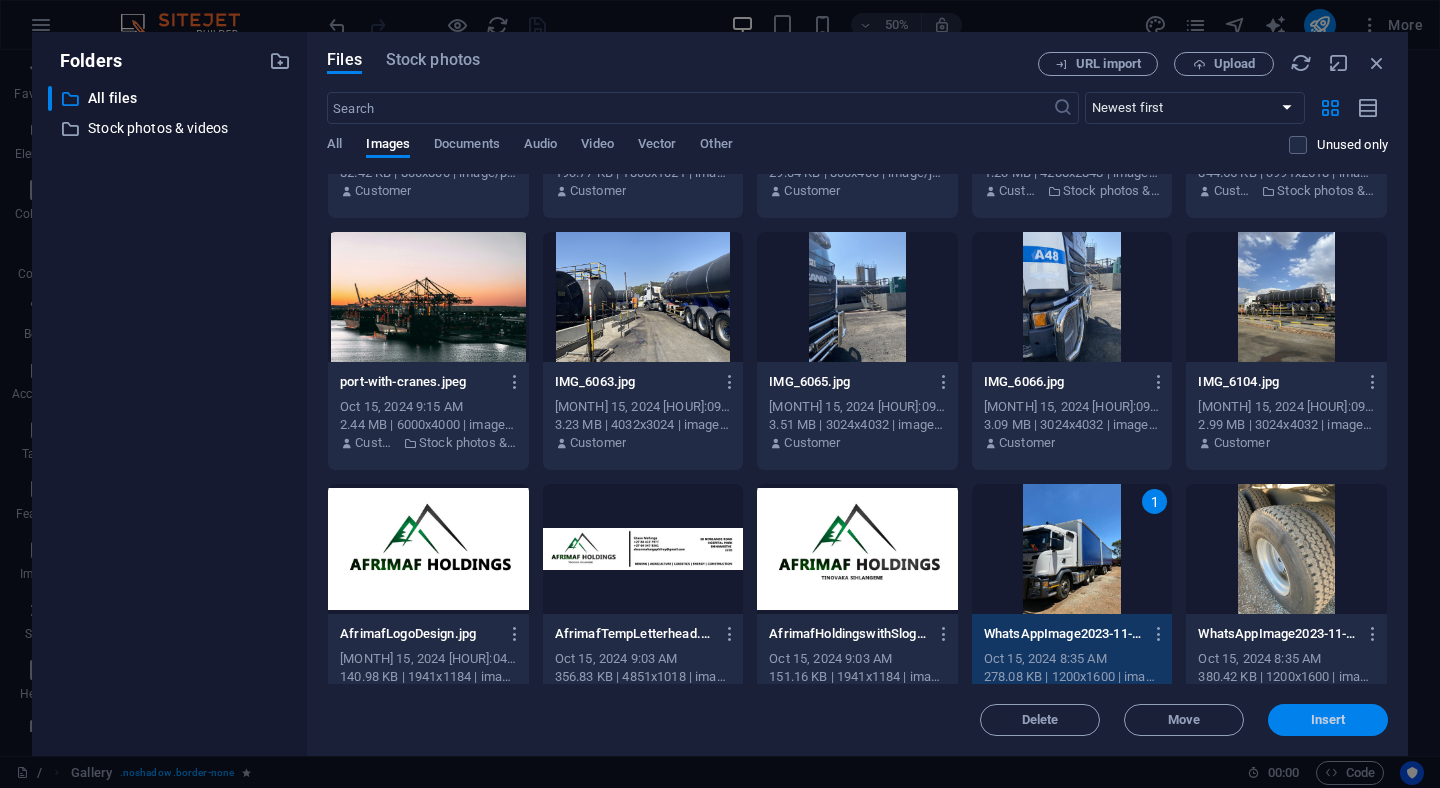 click on "Insert" at bounding box center (1328, 720) 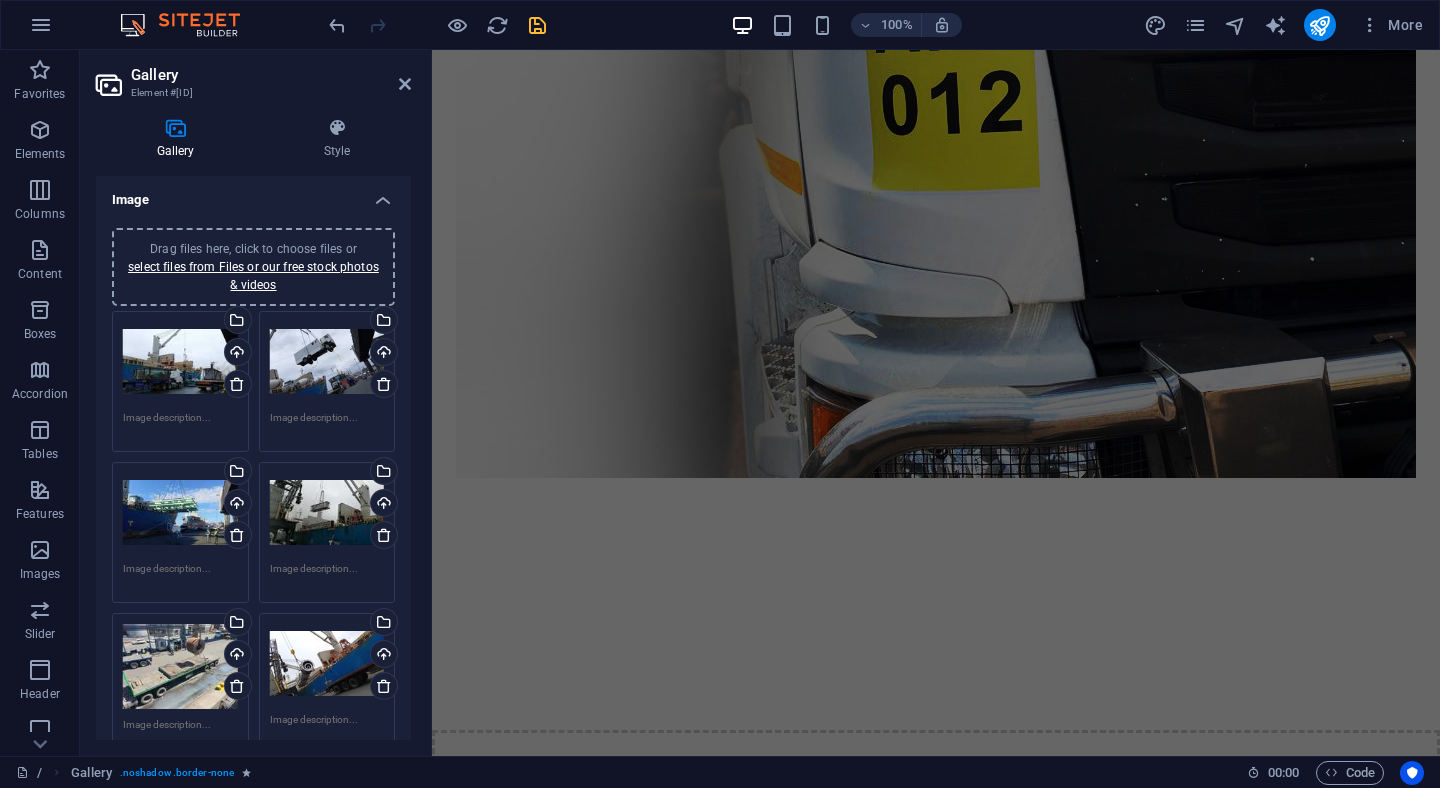 scroll, scrollTop: 6202, scrollLeft: 0, axis: vertical 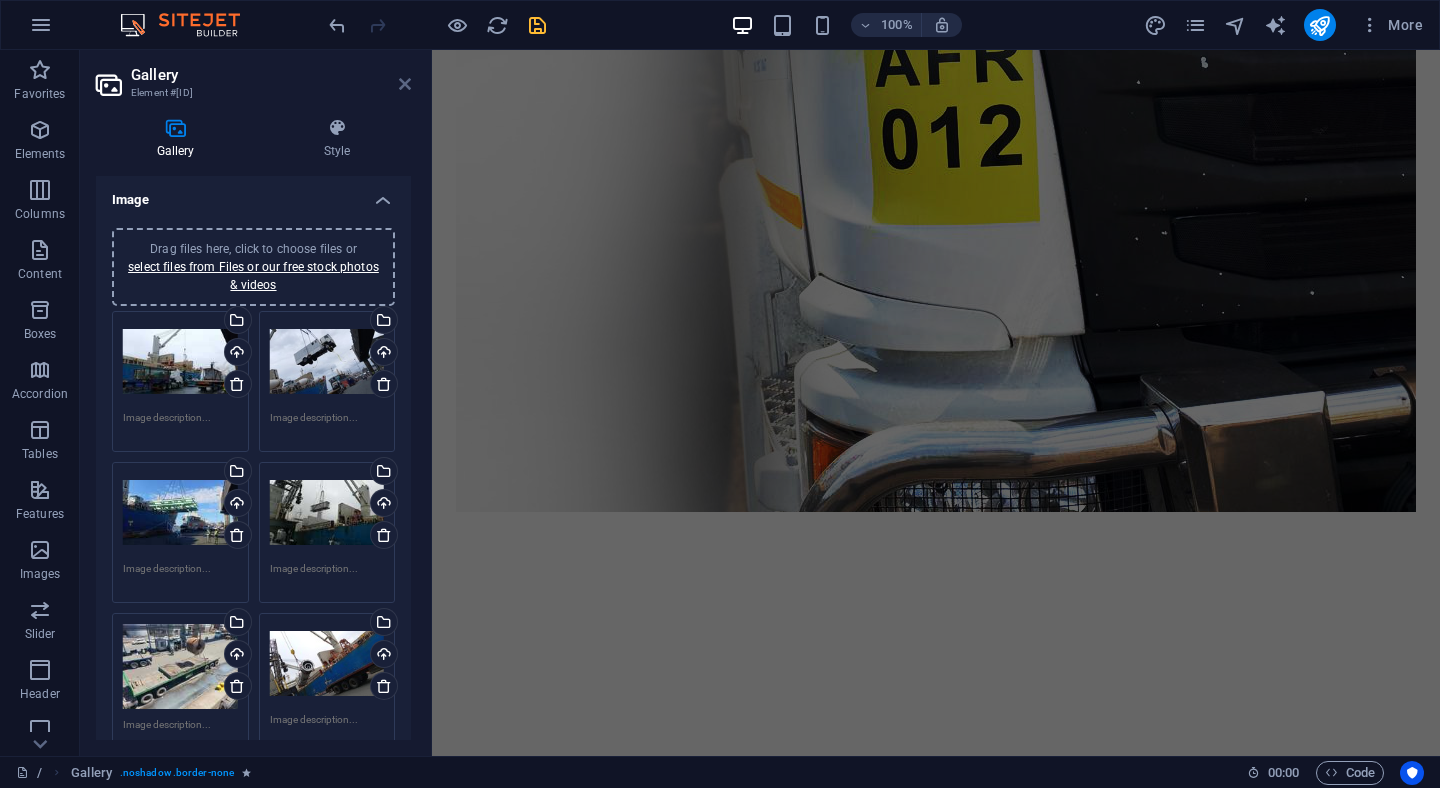 click at bounding box center [405, 84] 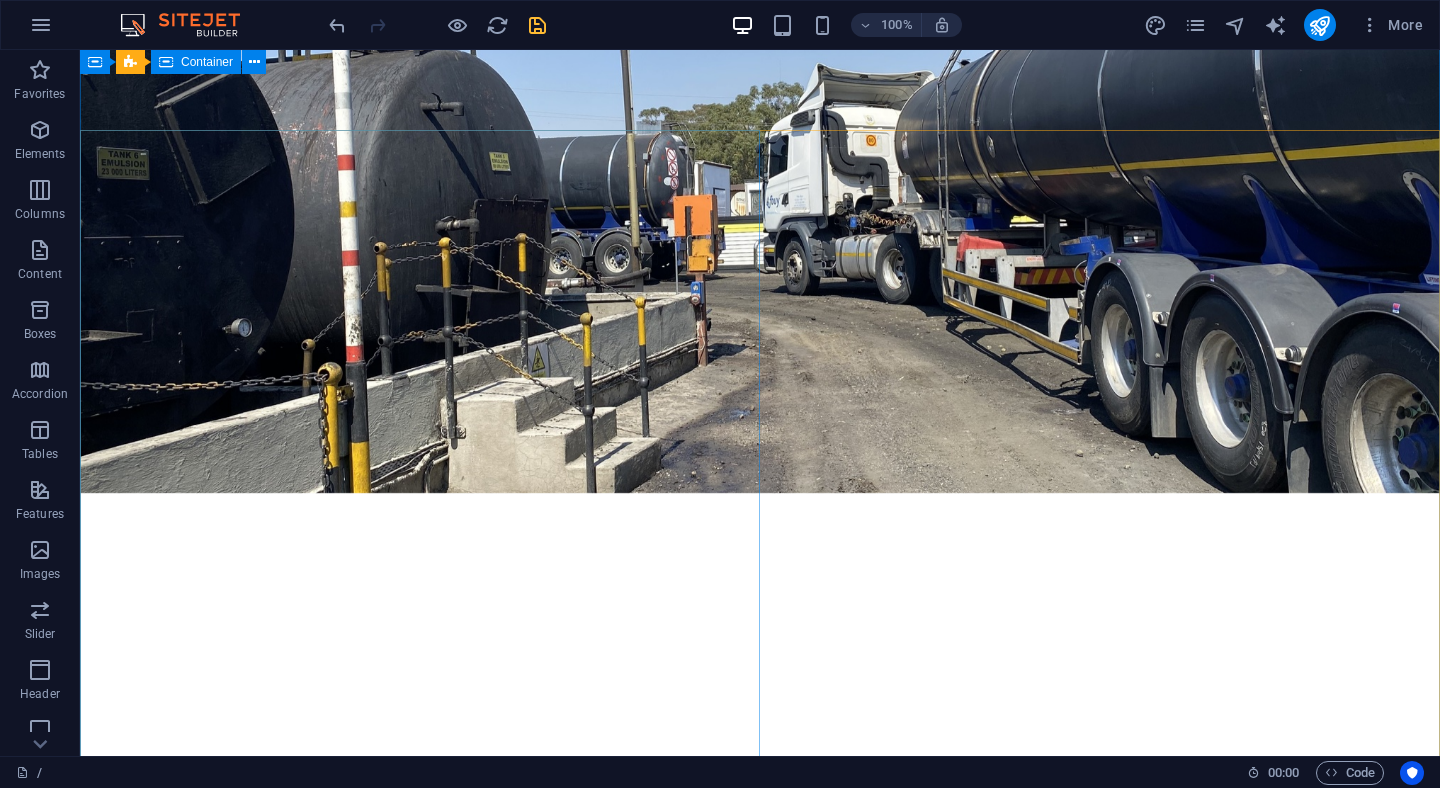 scroll, scrollTop: 300, scrollLeft: 0, axis: vertical 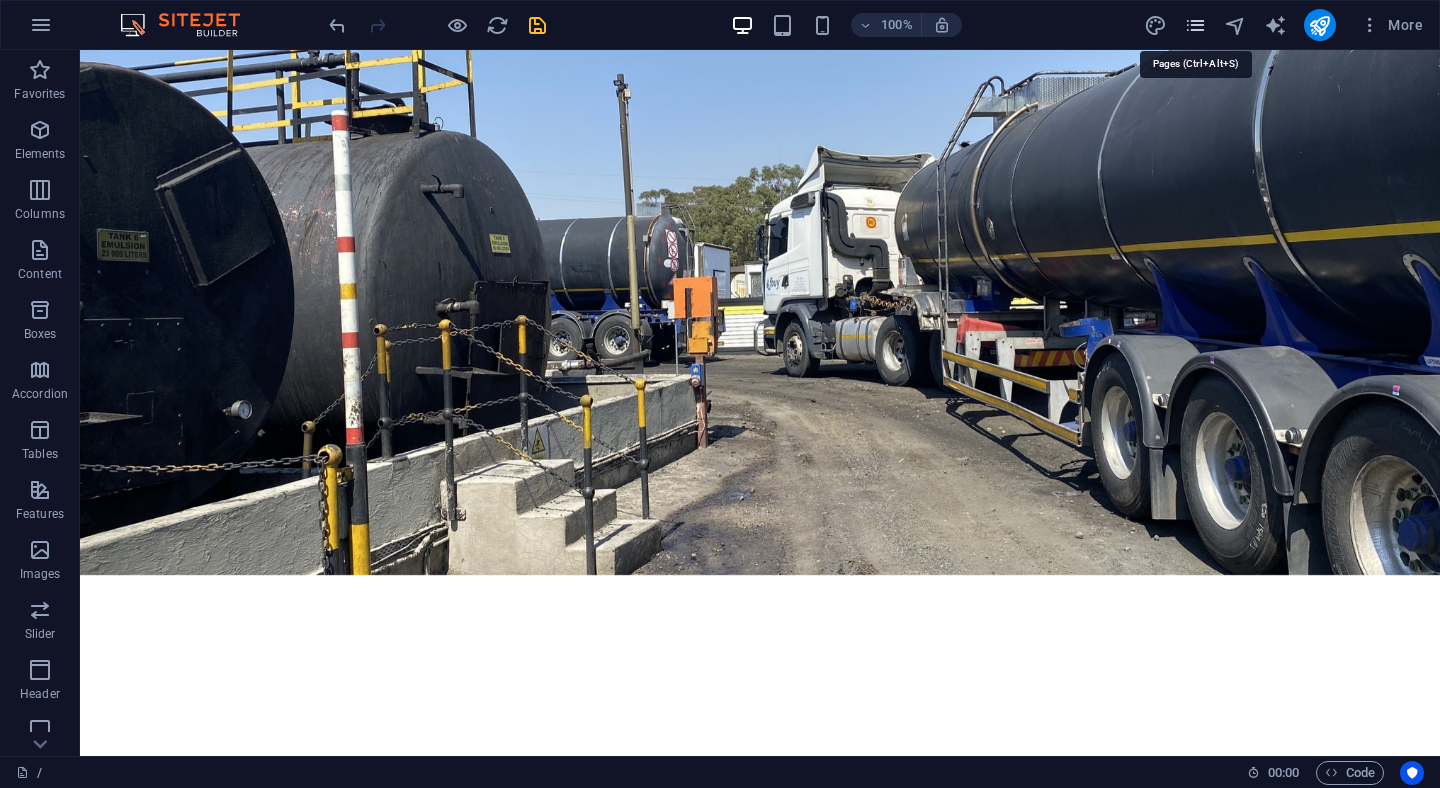 click at bounding box center [1195, 25] 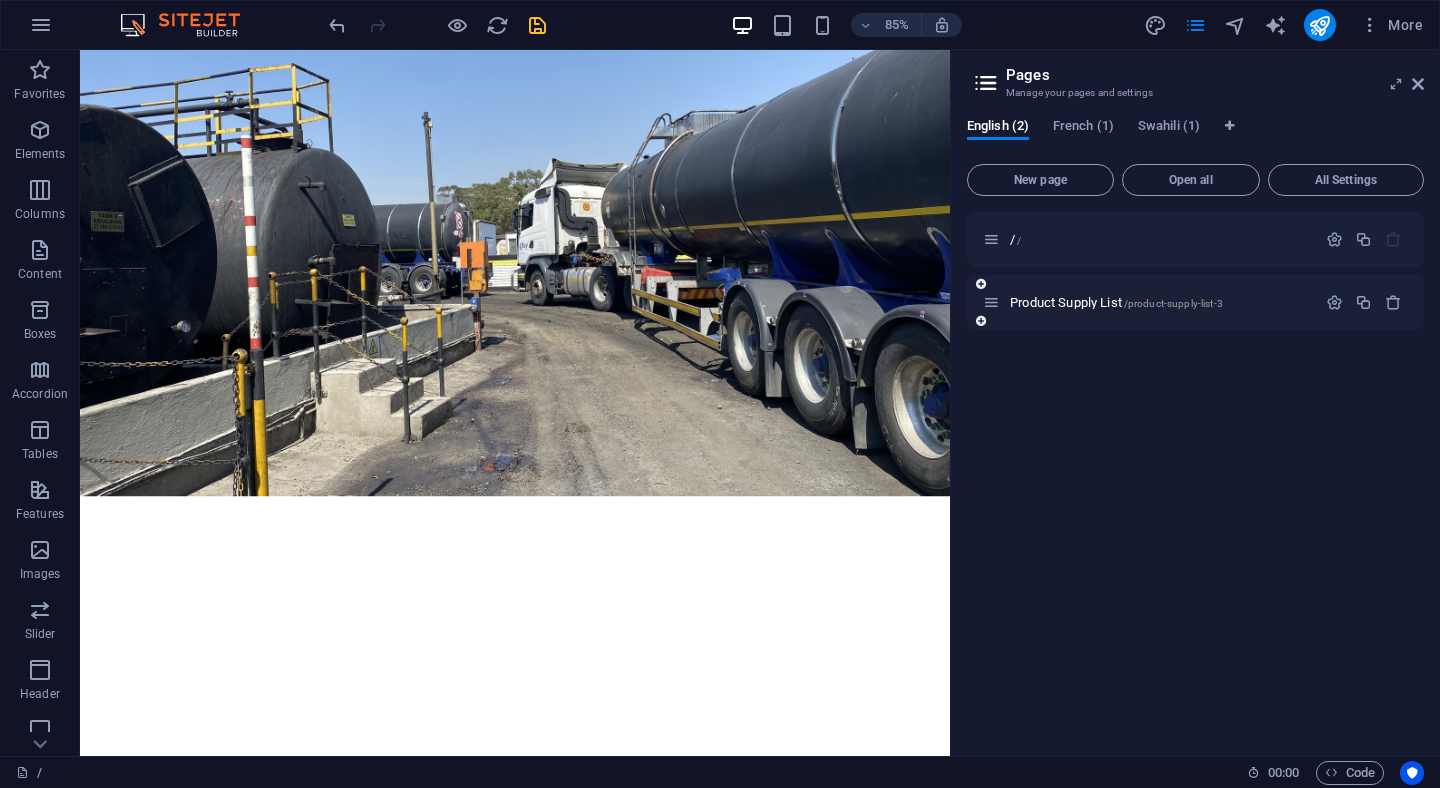 click on "Product Supply List /product-supply-list-3" at bounding box center [1149, 302] 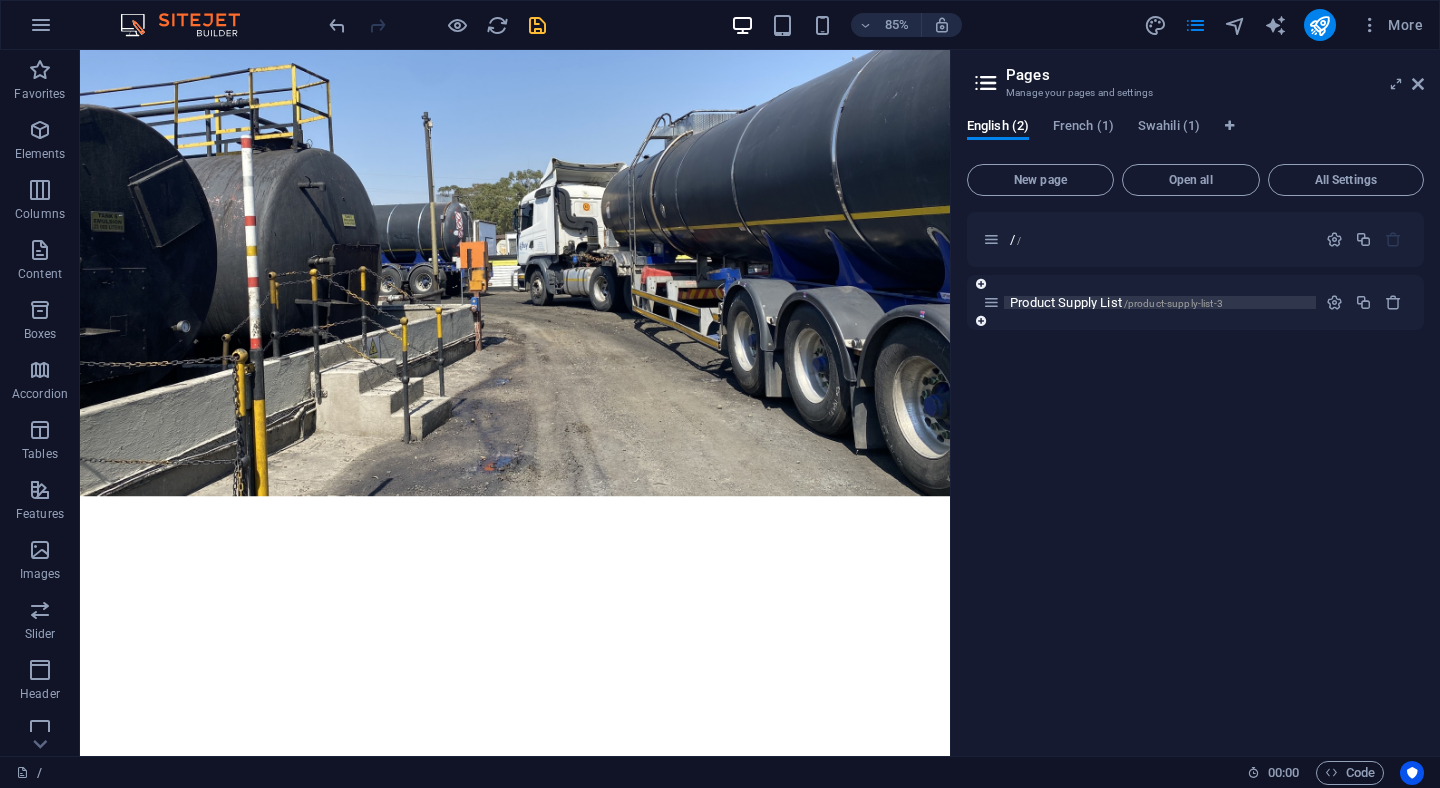 click on "Product Supply List /product-supply-list-3" at bounding box center (1116, 302) 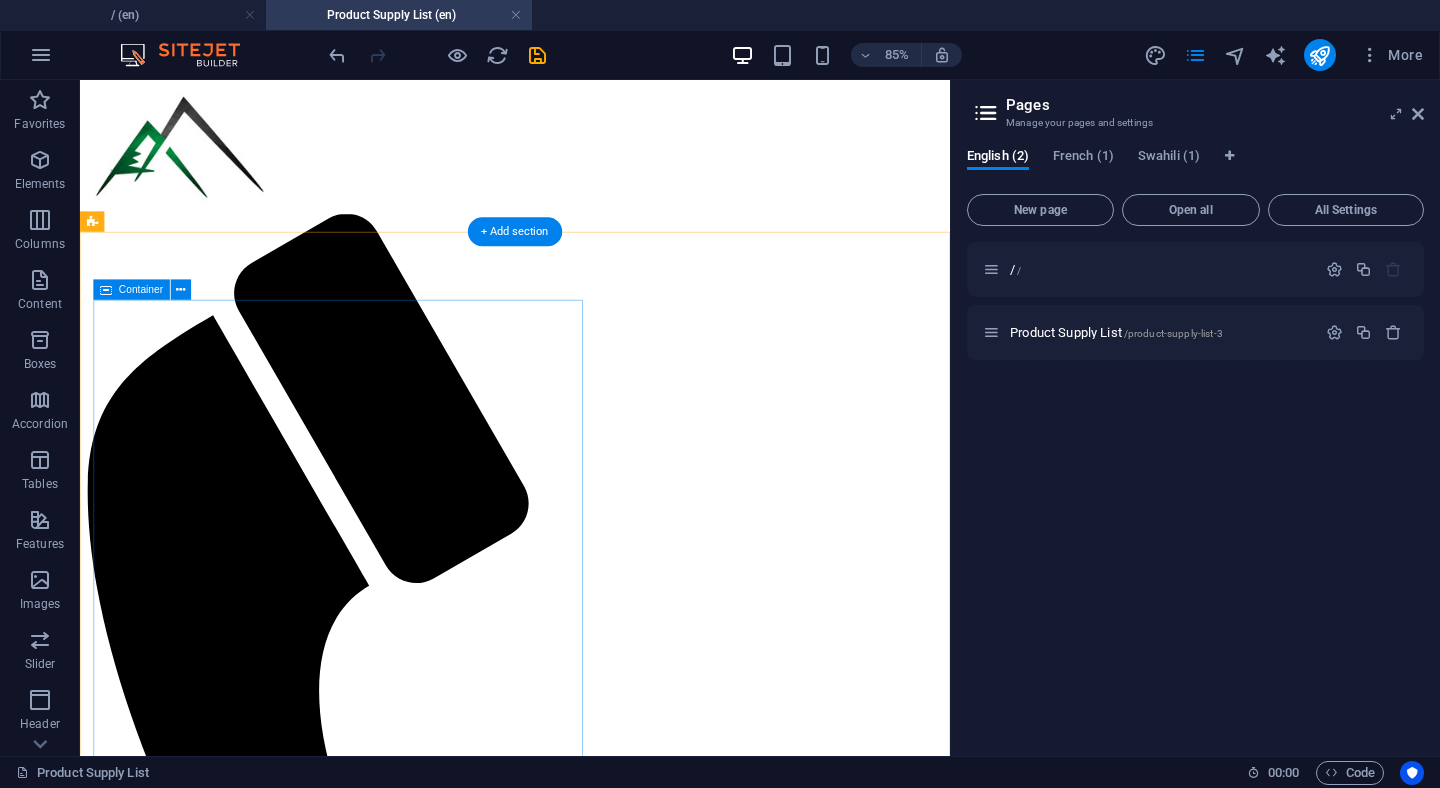 scroll, scrollTop: 0, scrollLeft: 0, axis: both 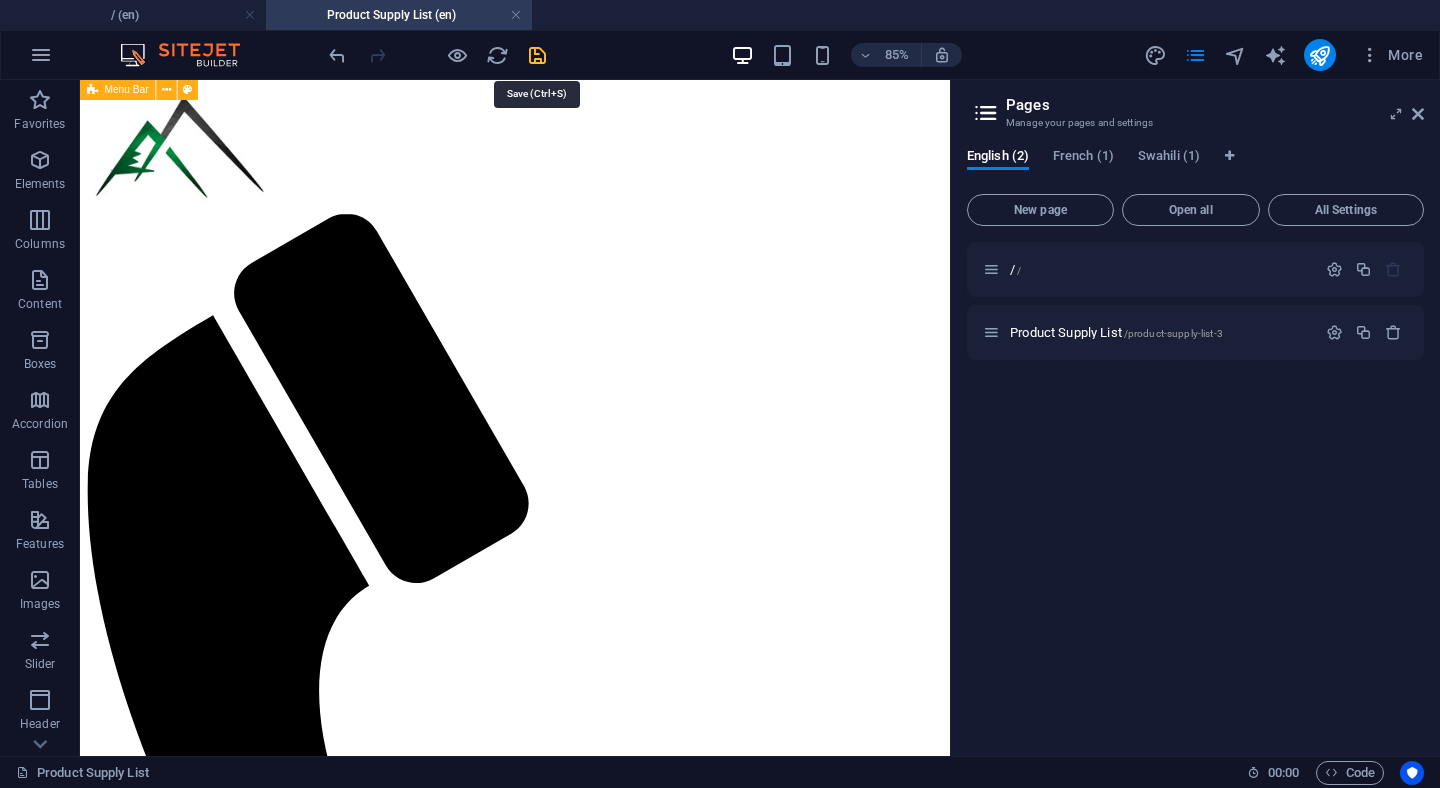 click at bounding box center (537, 55) 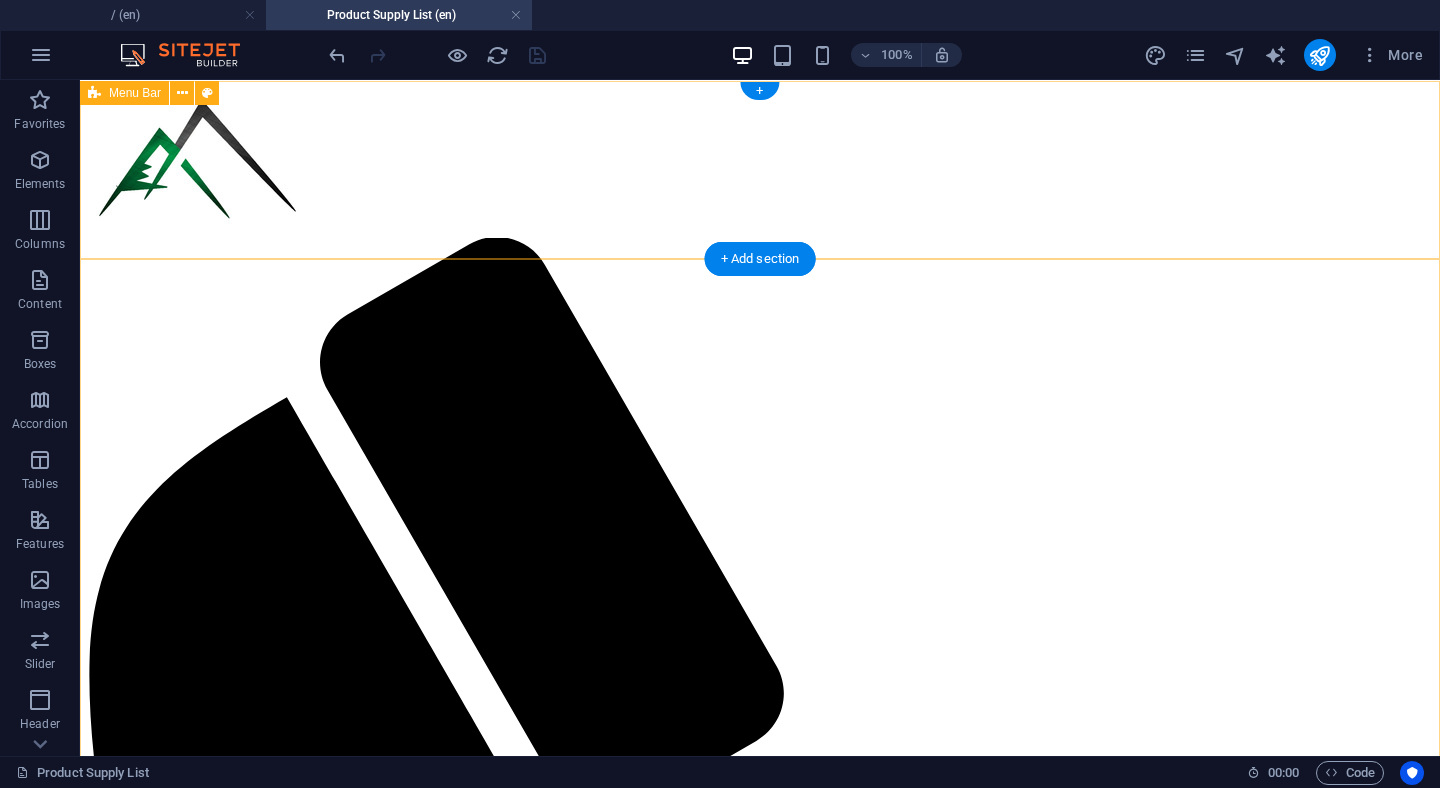 scroll, scrollTop: 0, scrollLeft: 0, axis: both 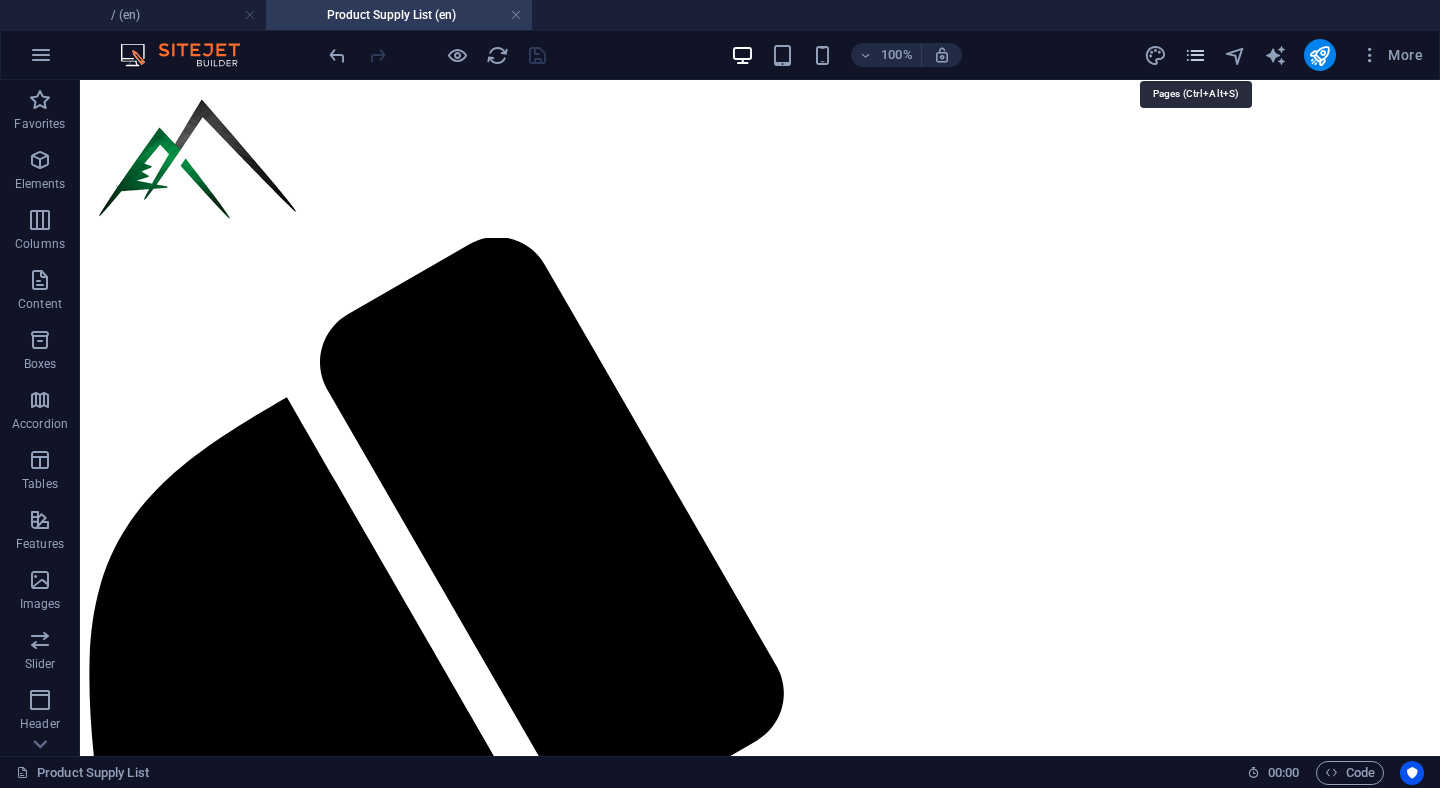 click at bounding box center (1195, 55) 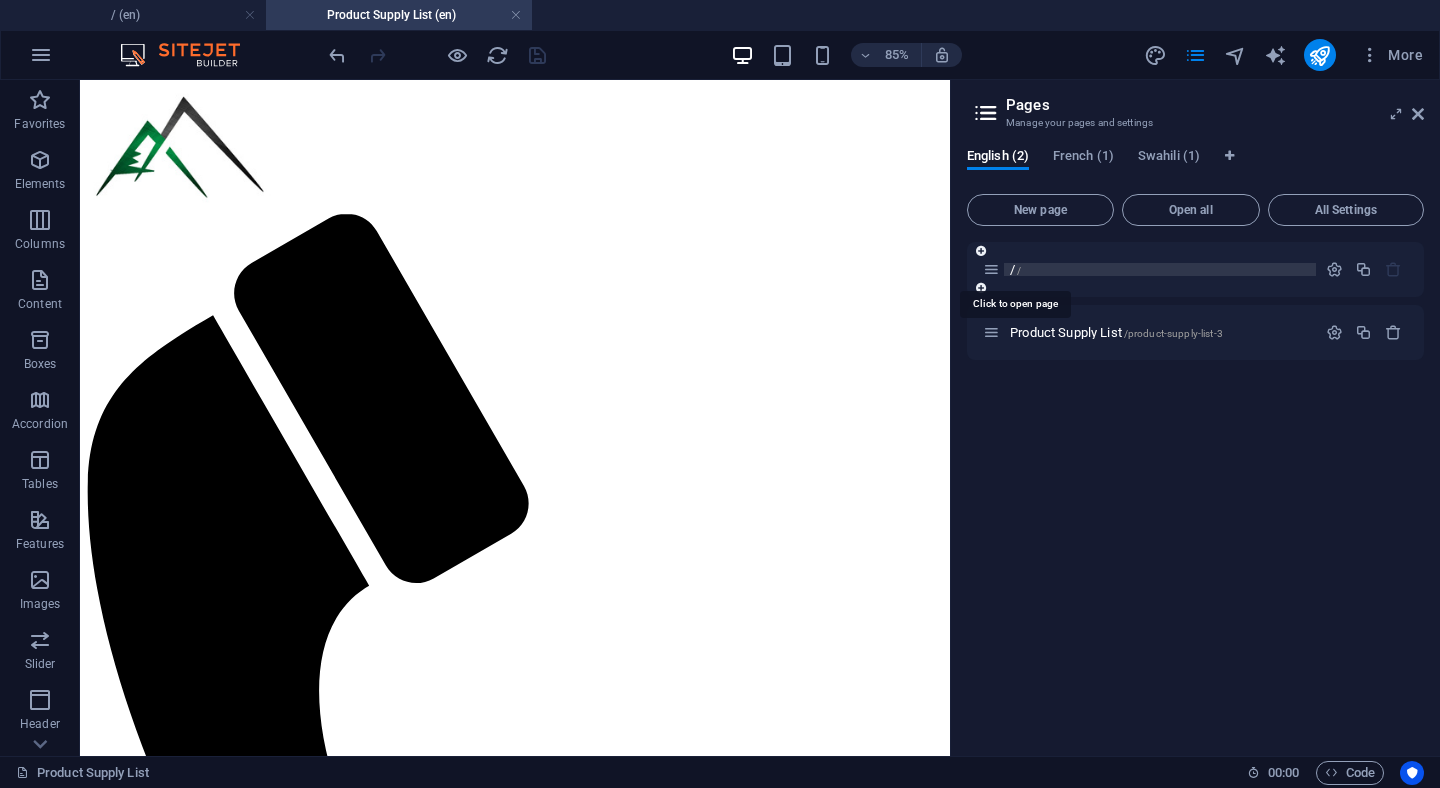 click on "/" at bounding box center (1019, 270) 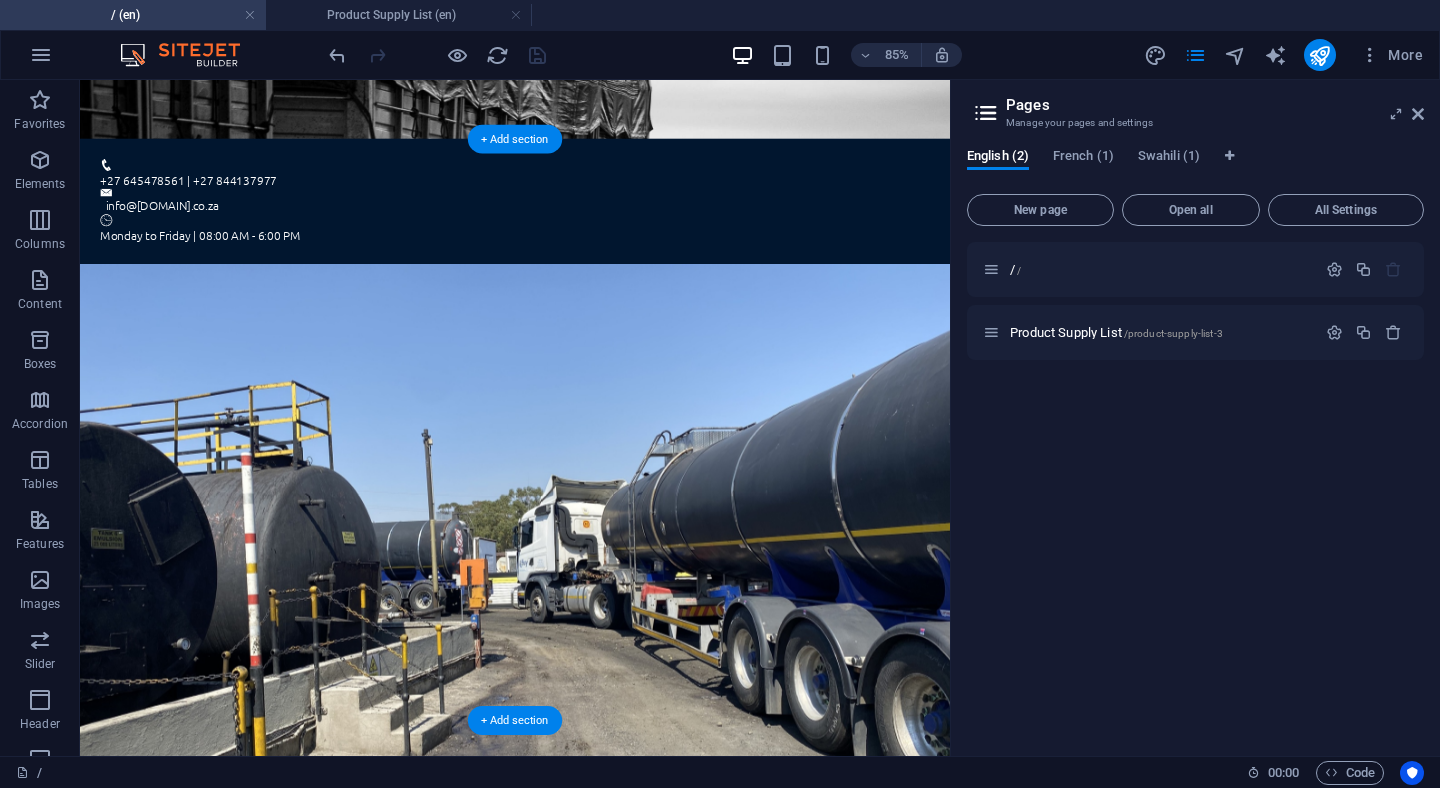 scroll, scrollTop: 0, scrollLeft: 0, axis: both 